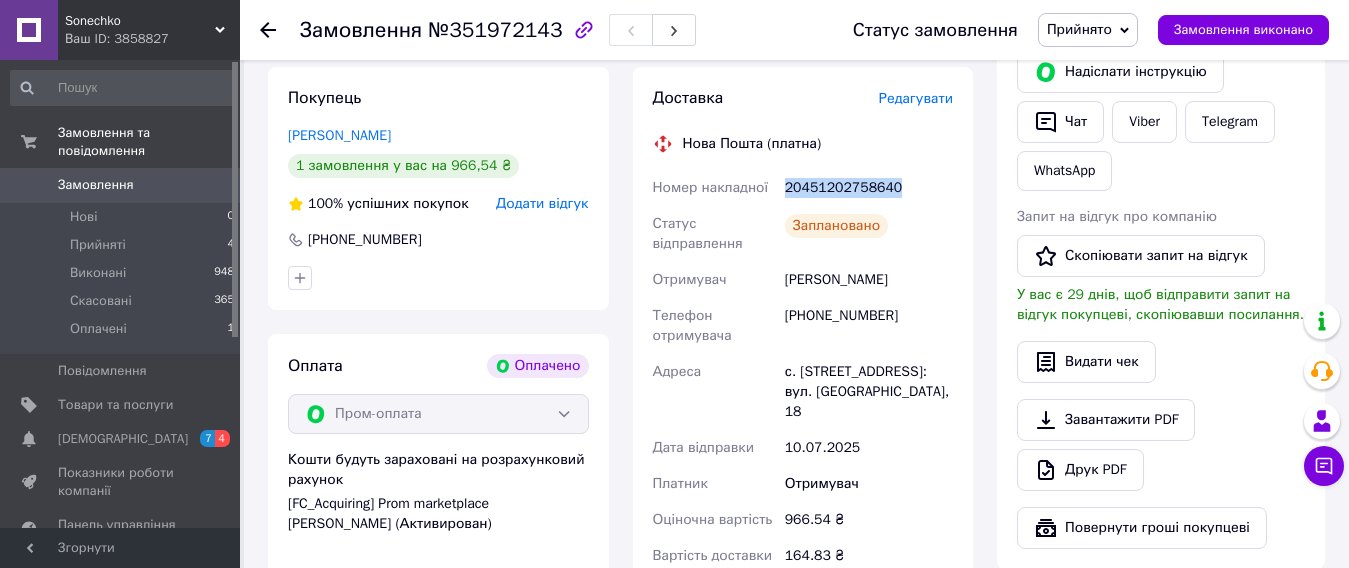 scroll, scrollTop: 462, scrollLeft: 0, axis: vertical 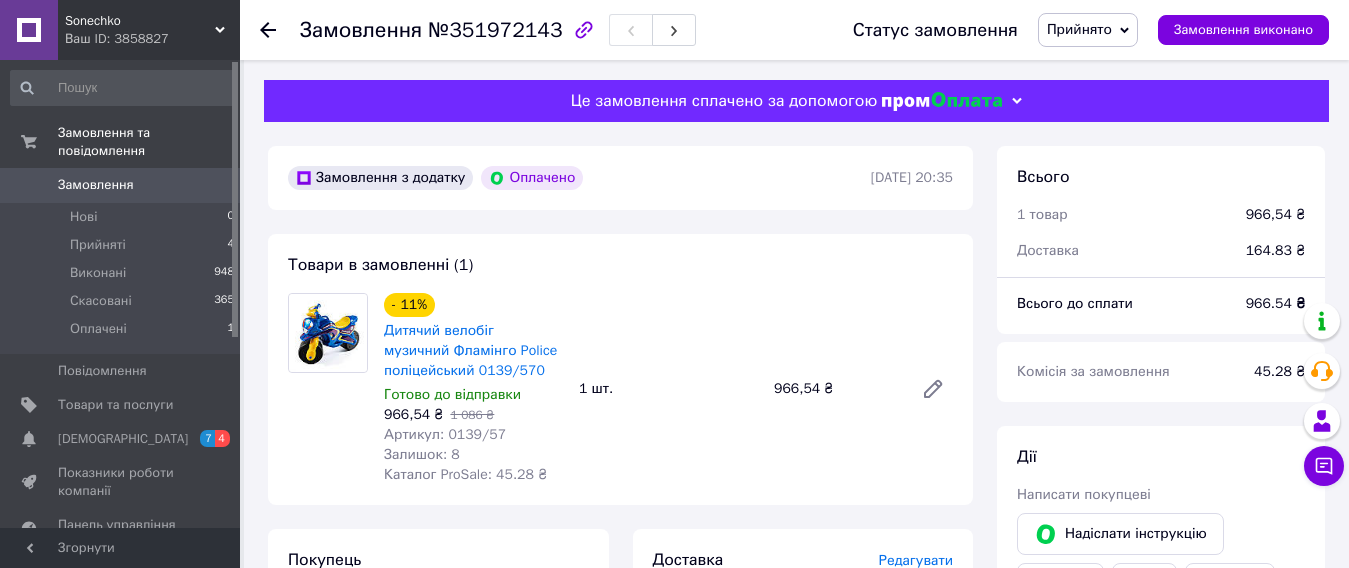 click on "Товари в замовленні (1) - 11% Дитячий велобіг музичний Фламінго Police поліцейський 0139/570 Готово до відправки 966,54 ₴   1 086 ₴ Артикул: 0139/57 Залишок: 8 Каталог ProSale: 45.28 ₴  1 шт. 966,54 ₴" at bounding box center [620, 369] 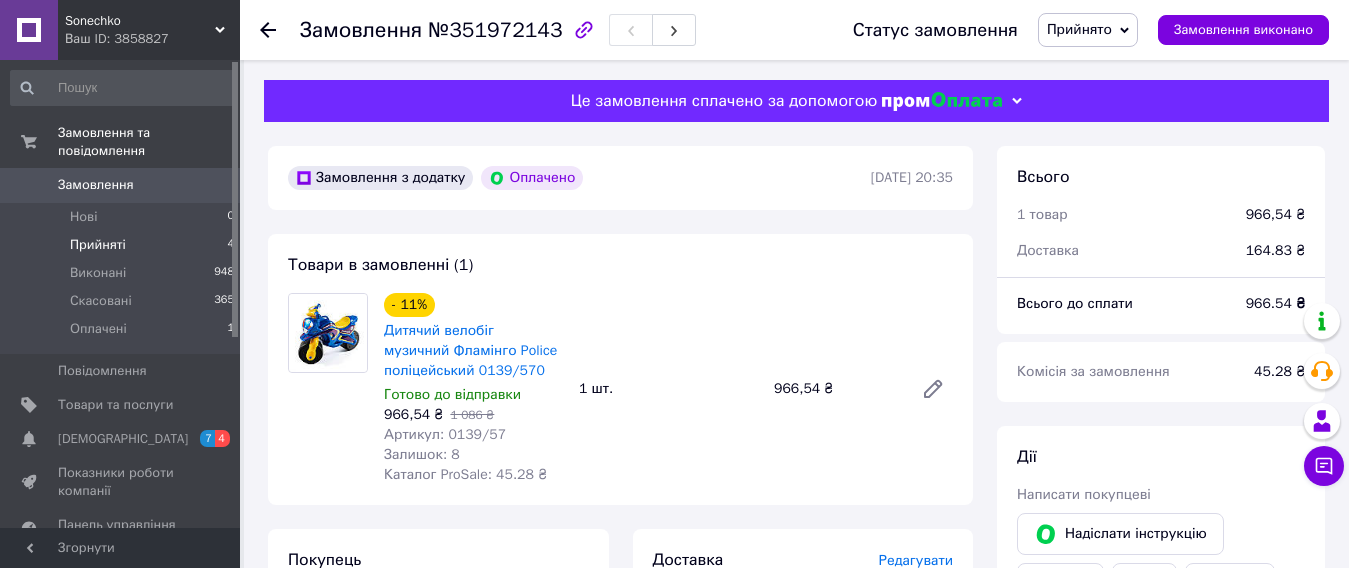 click on "Прийняті" at bounding box center [98, 245] 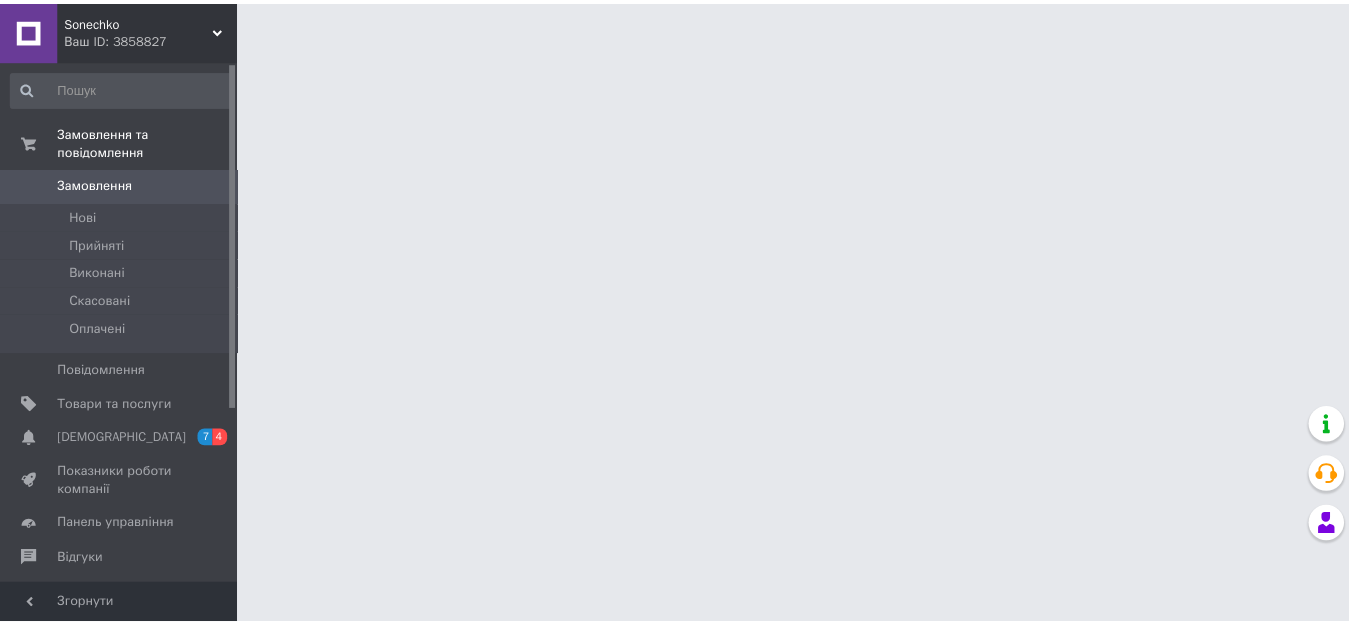 scroll, scrollTop: 0, scrollLeft: 0, axis: both 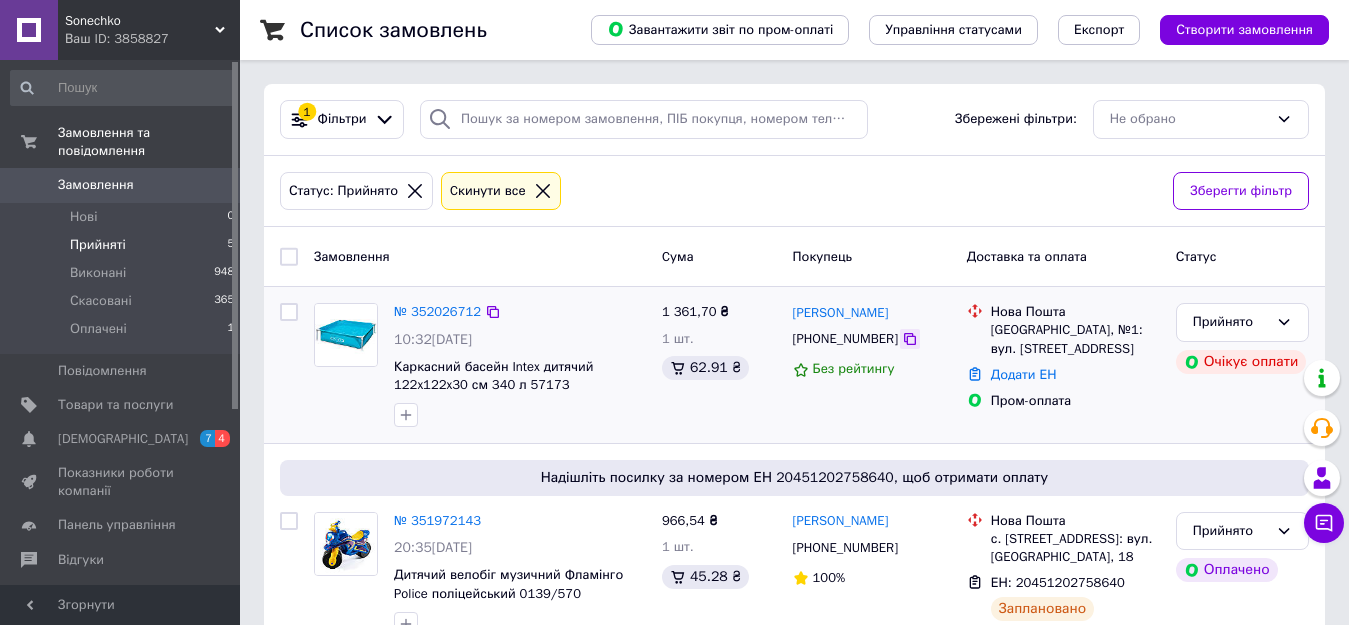 click 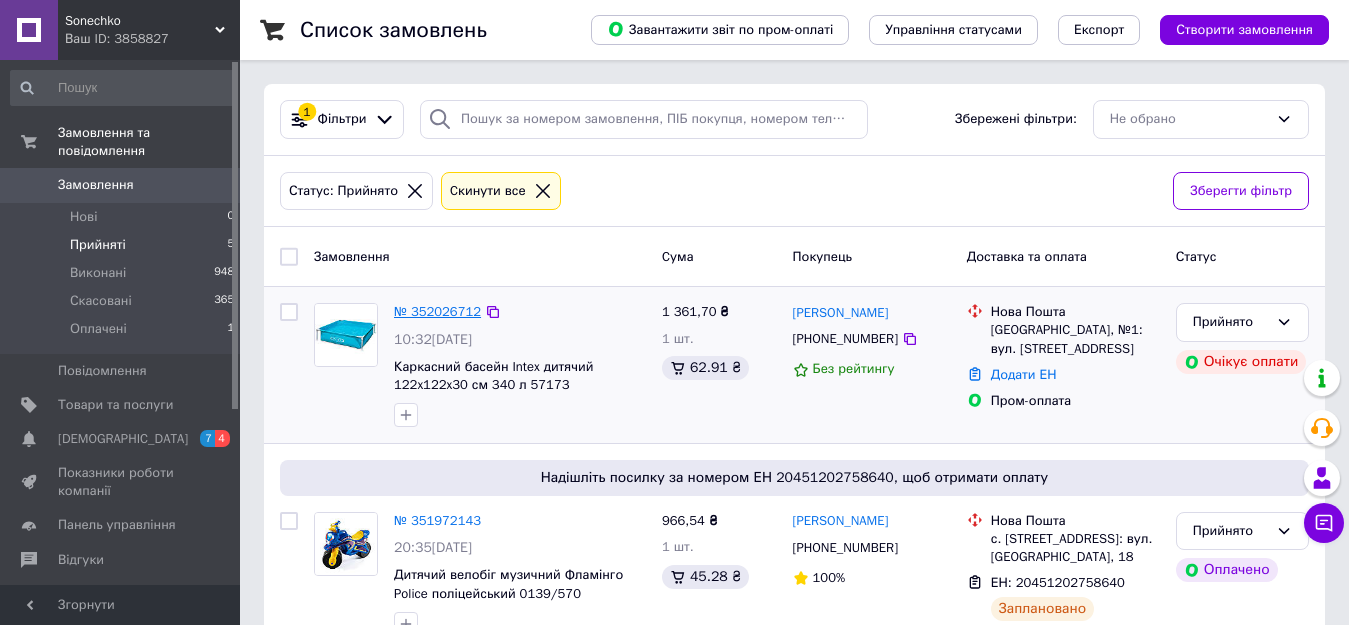 click on "№ 352026712" at bounding box center [437, 311] 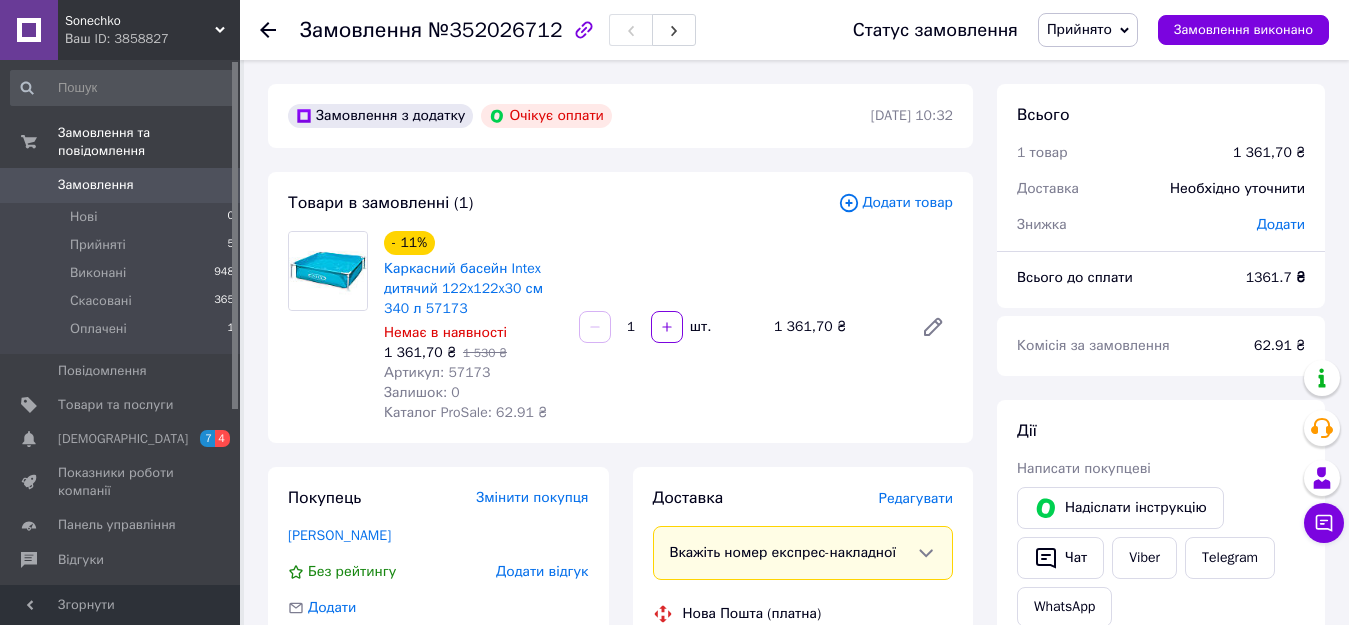 click on "№352026712" at bounding box center (495, 30) 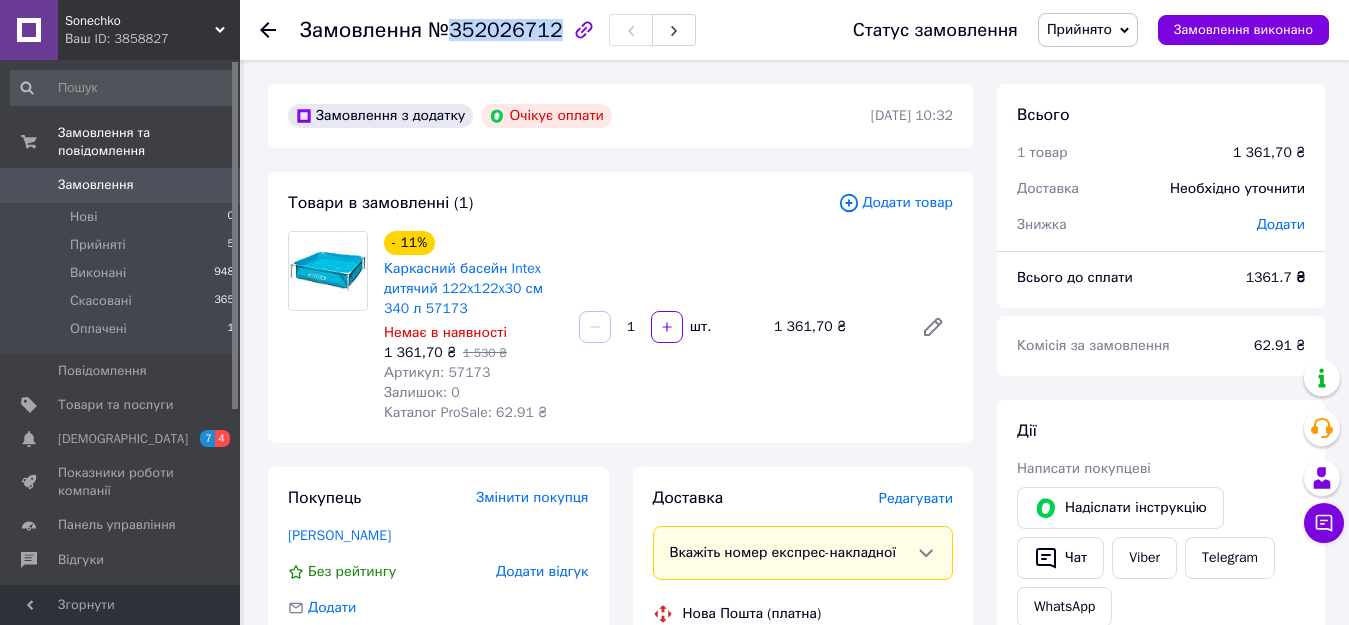 click on "№352026712" at bounding box center (495, 30) 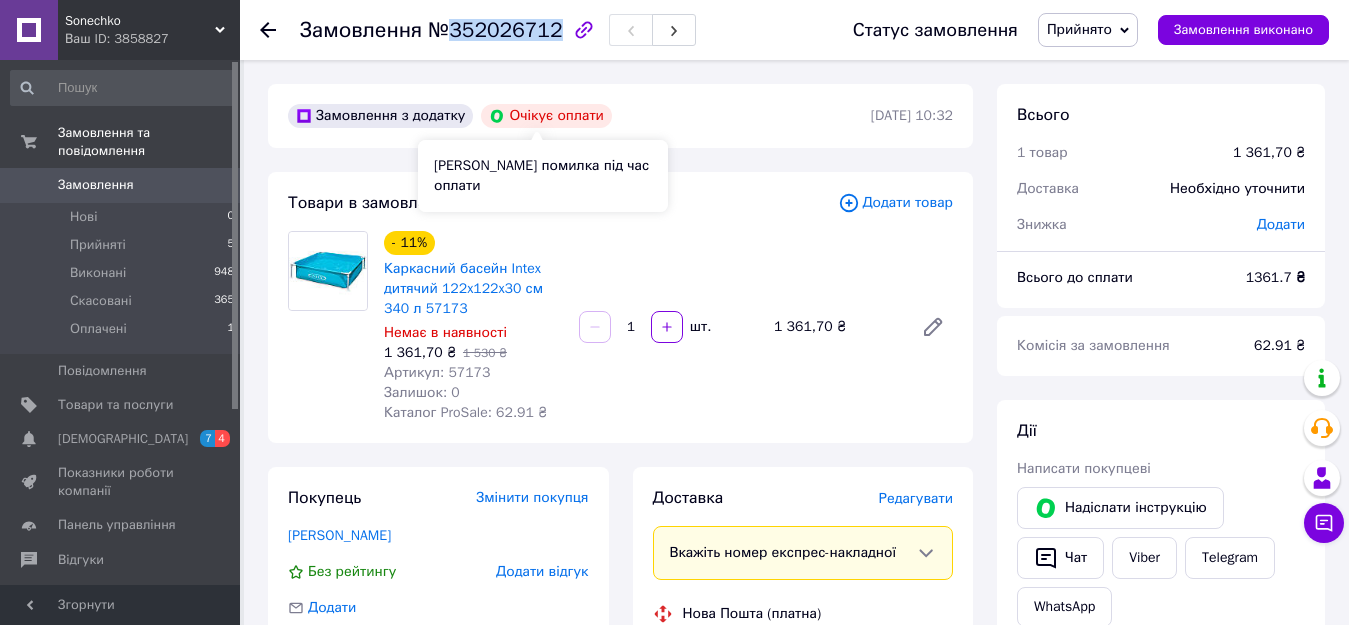 copy on "352026712" 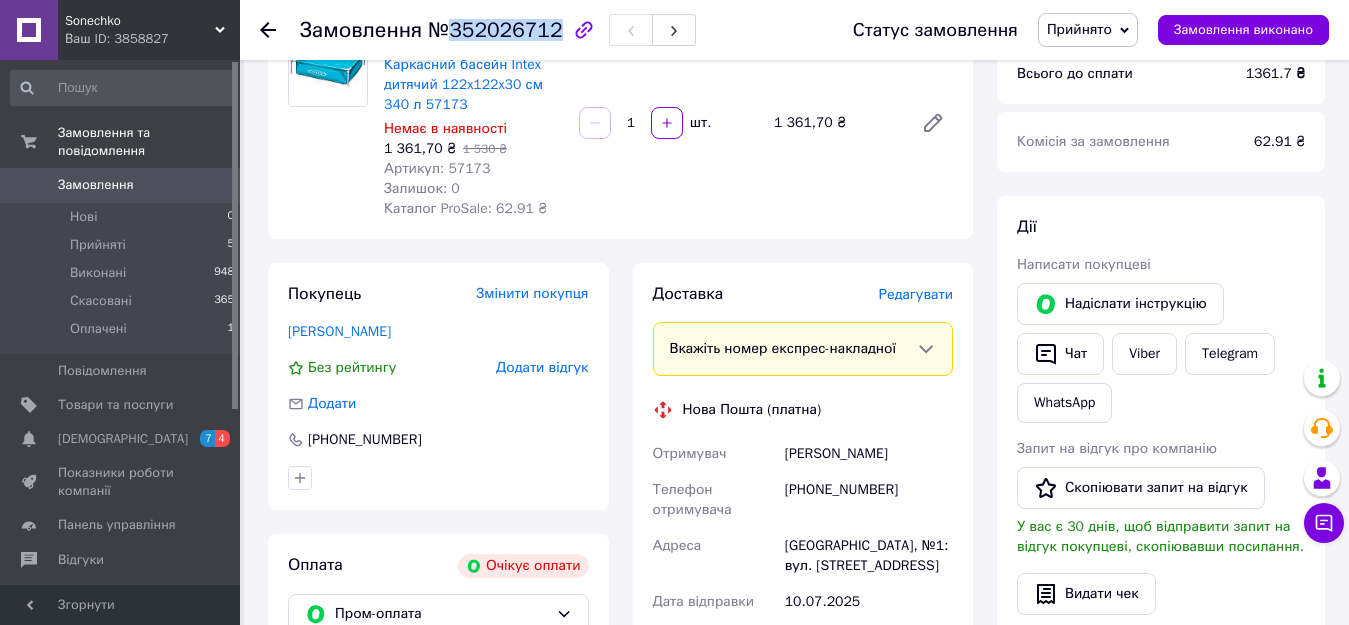 scroll, scrollTop: 0, scrollLeft: 0, axis: both 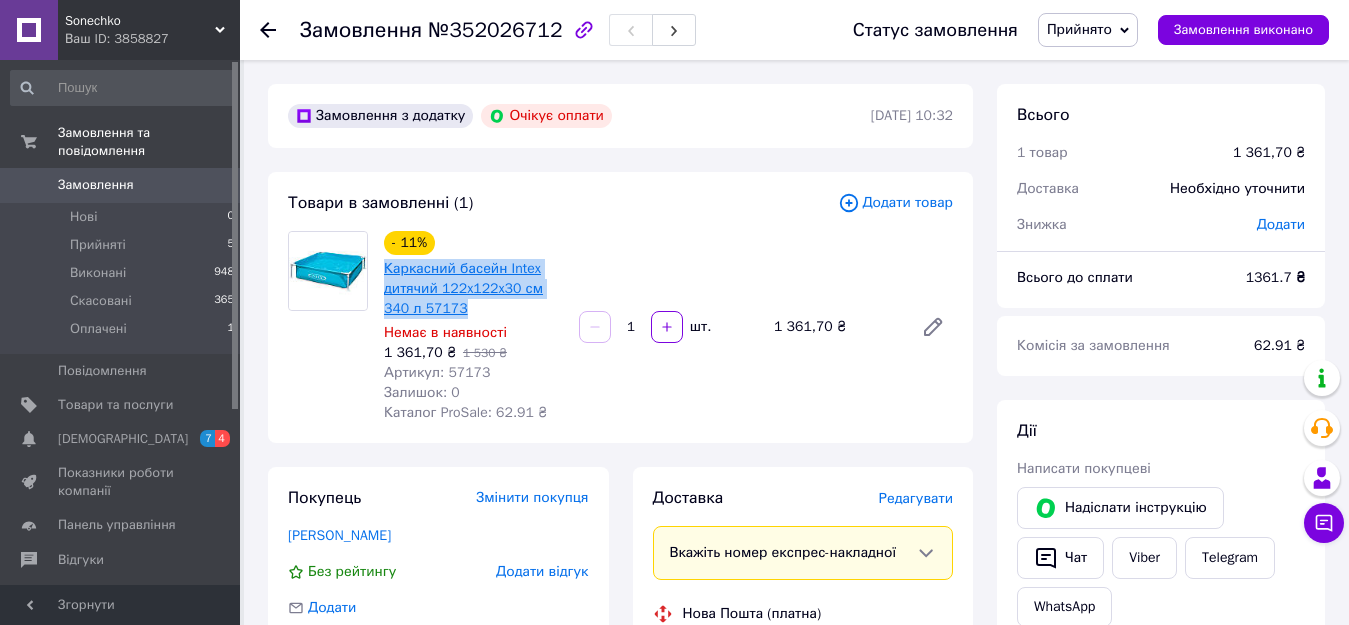 drag, startPoint x: 450, startPoint y: 306, endPoint x: 385, endPoint y: 269, distance: 74.793045 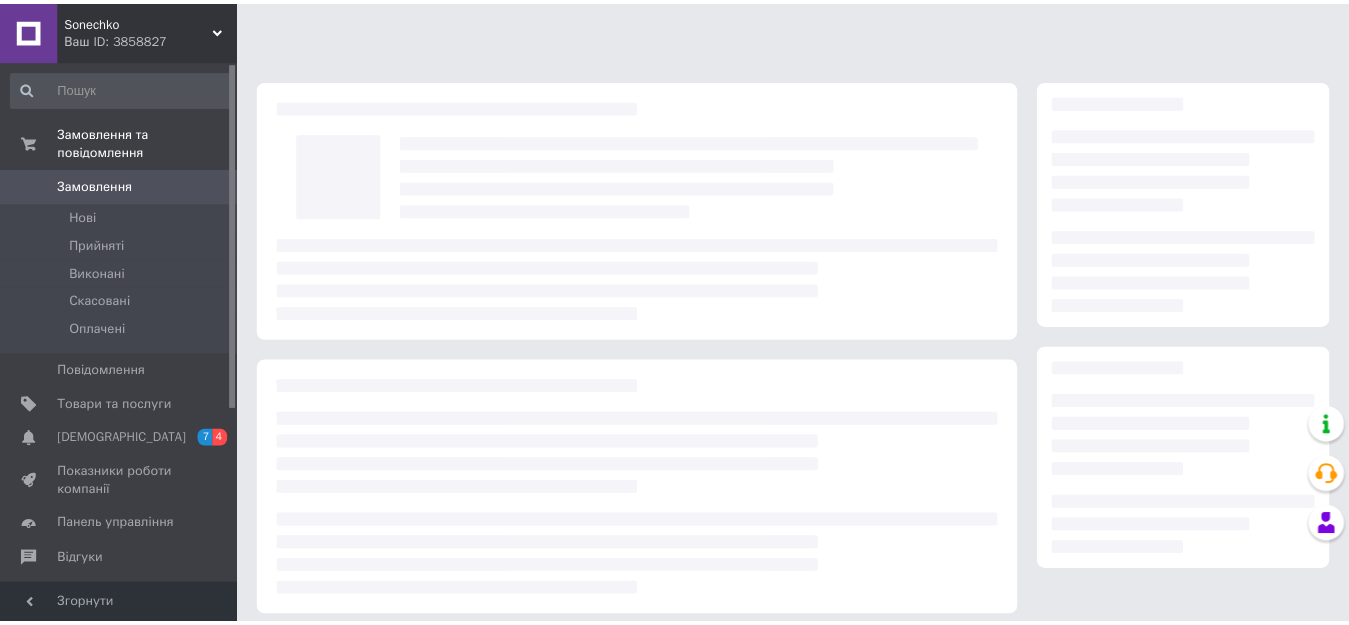 scroll, scrollTop: 0, scrollLeft: 0, axis: both 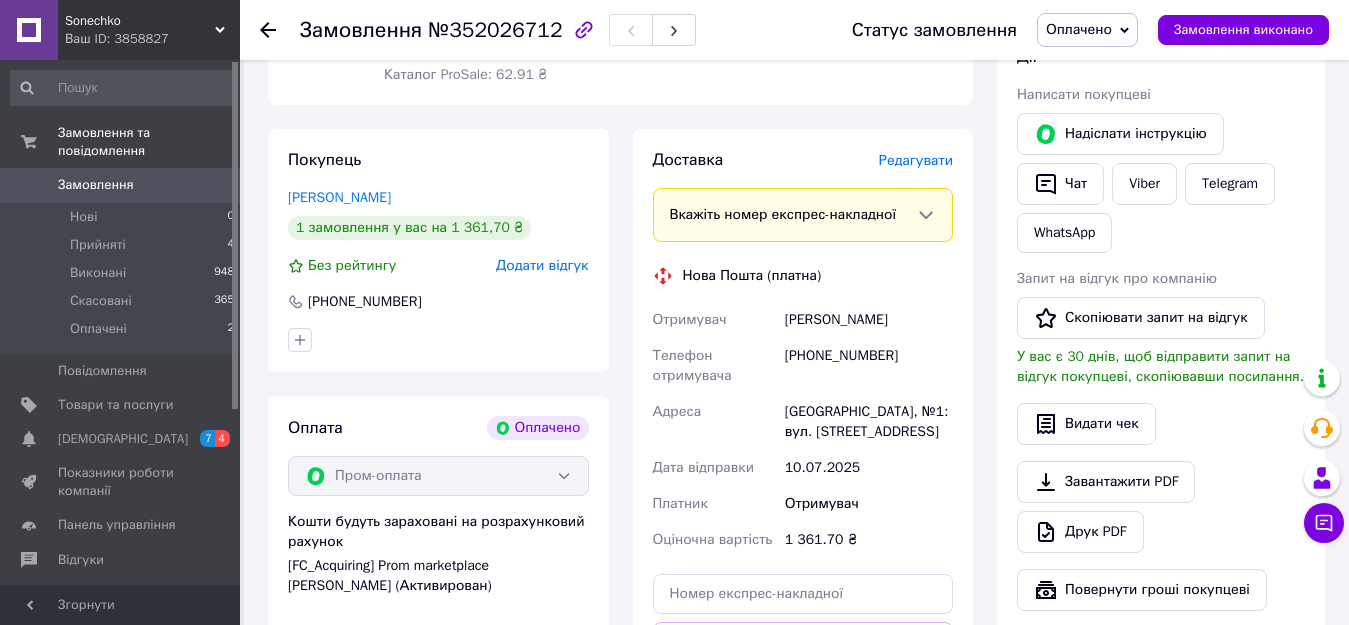 click on "Редагувати" at bounding box center (916, 160) 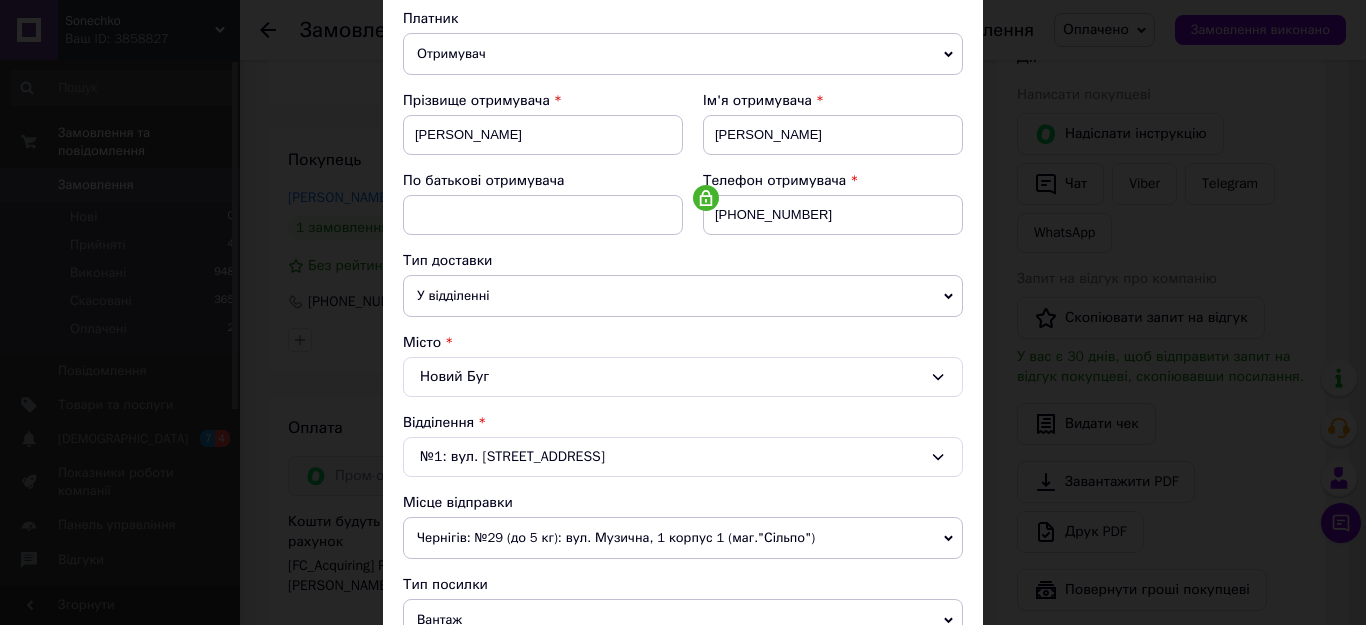 scroll, scrollTop: 300, scrollLeft: 0, axis: vertical 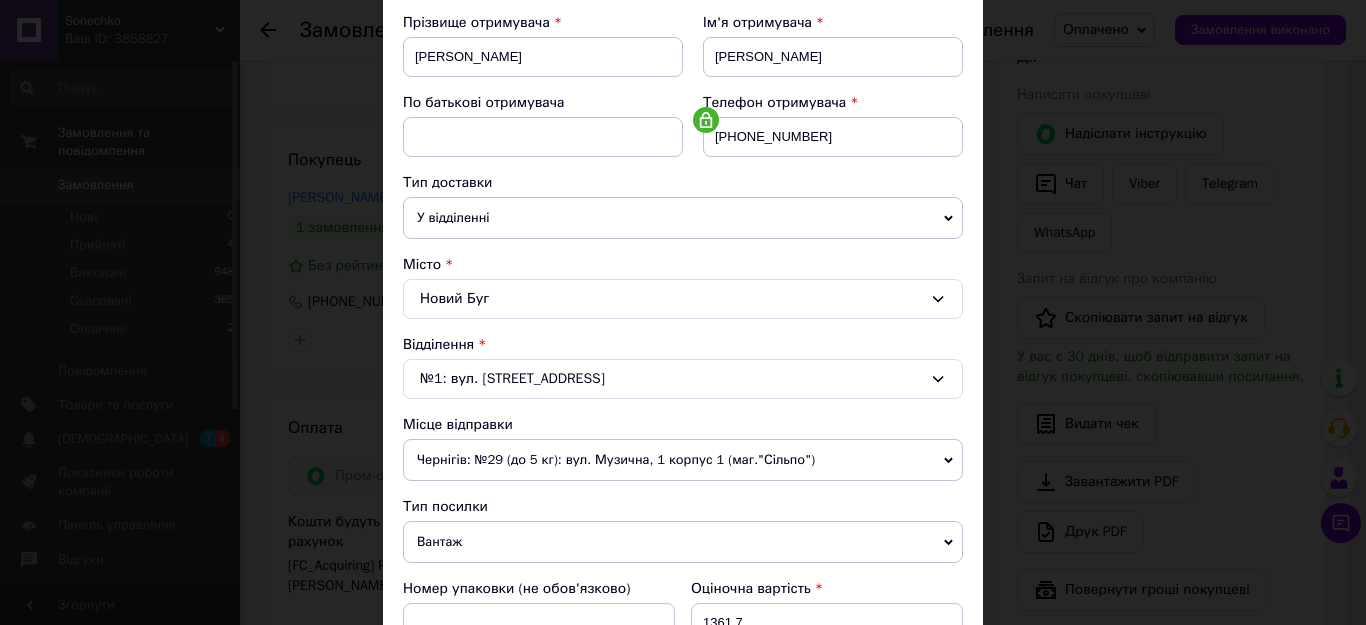 click on "Чернігів: №29 (до 5 кг): вул. Музична, 1 корпус 1 (маг."Сільпо")" at bounding box center [683, 460] 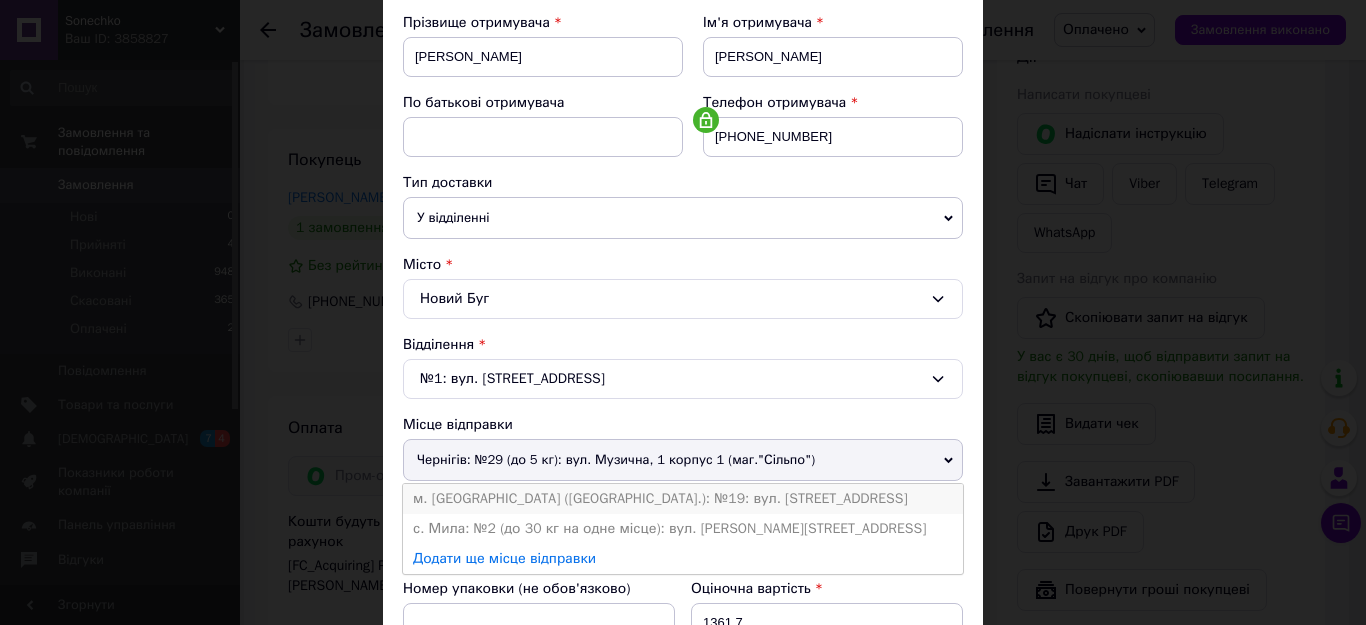 click on "м. [GEOGRAPHIC_DATA] ([GEOGRAPHIC_DATA].): №19: вул. [STREET_ADDRESS]" at bounding box center [683, 499] 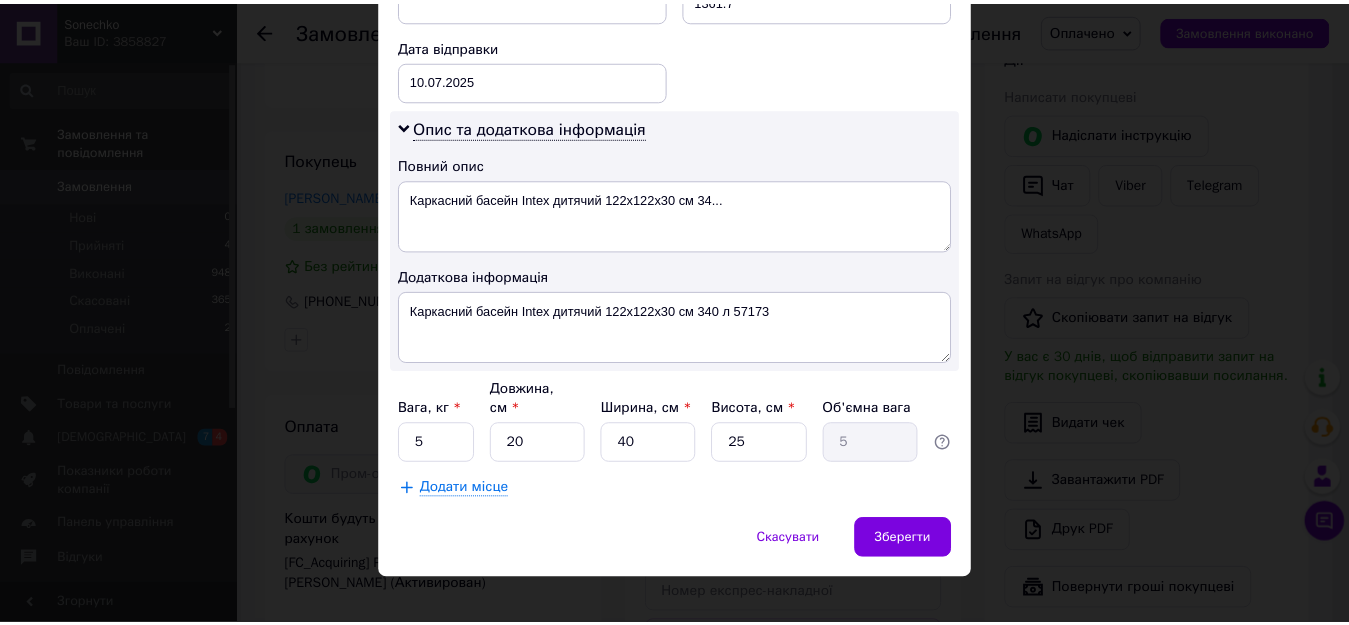 scroll, scrollTop: 927, scrollLeft: 0, axis: vertical 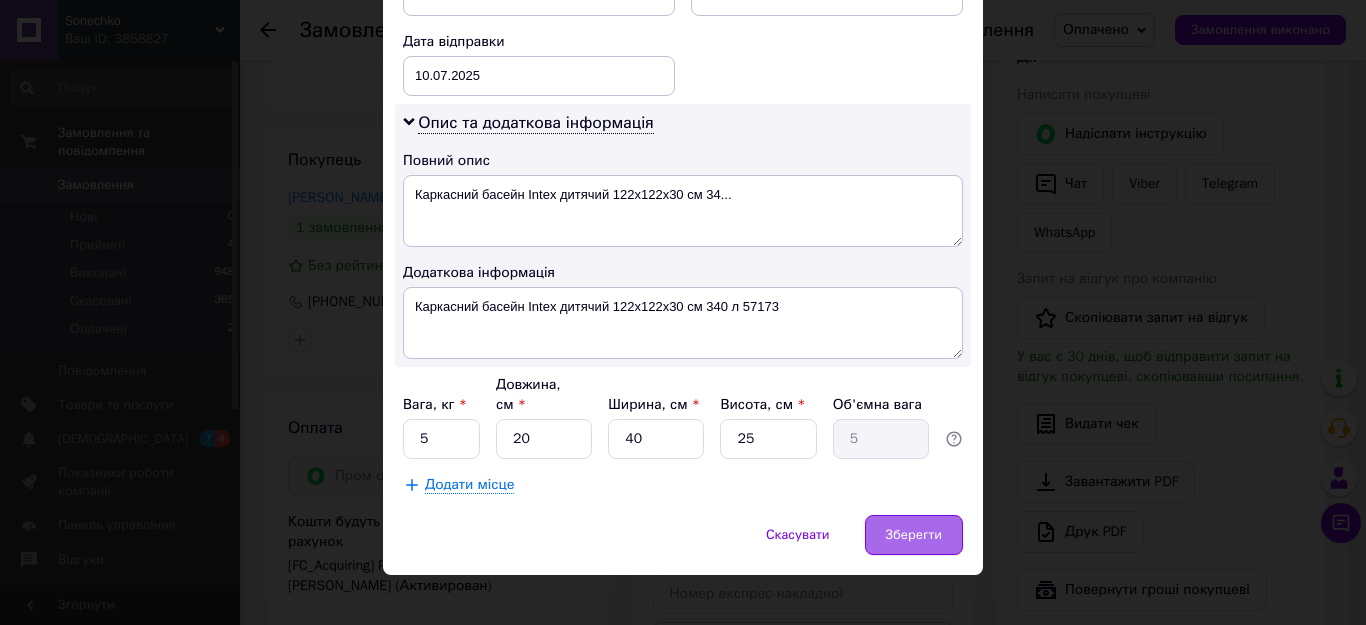 click on "Зберегти" at bounding box center (914, 535) 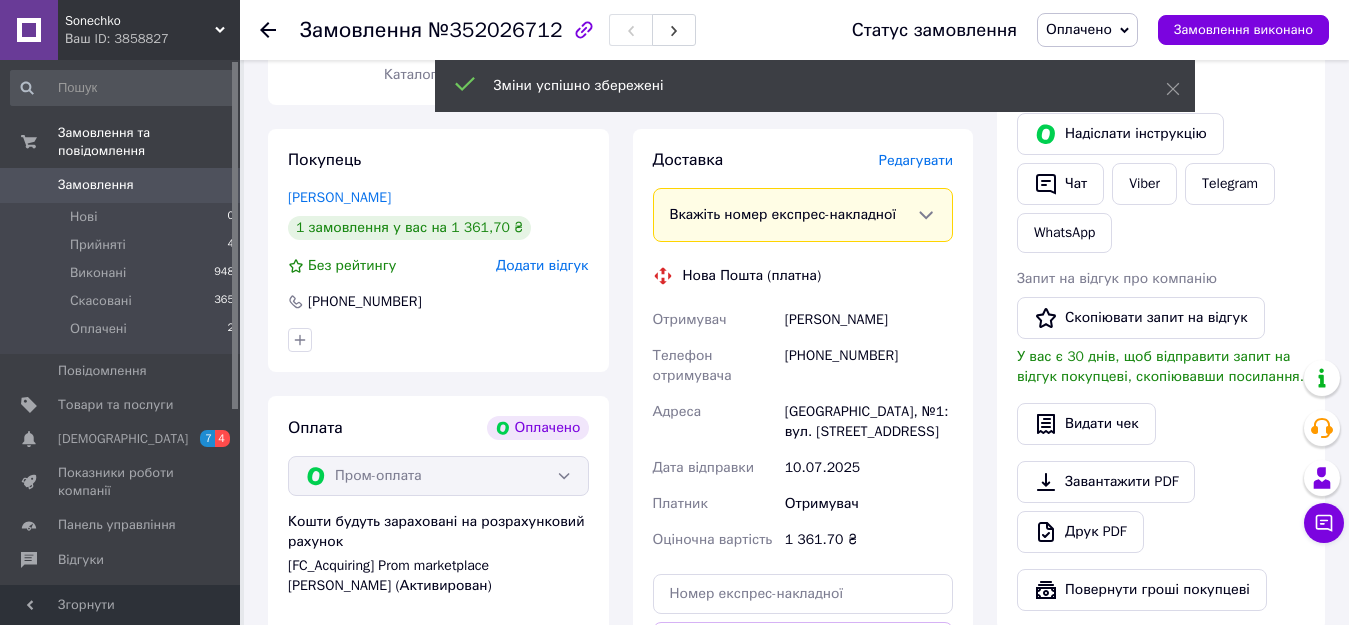 scroll, scrollTop: 700, scrollLeft: 0, axis: vertical 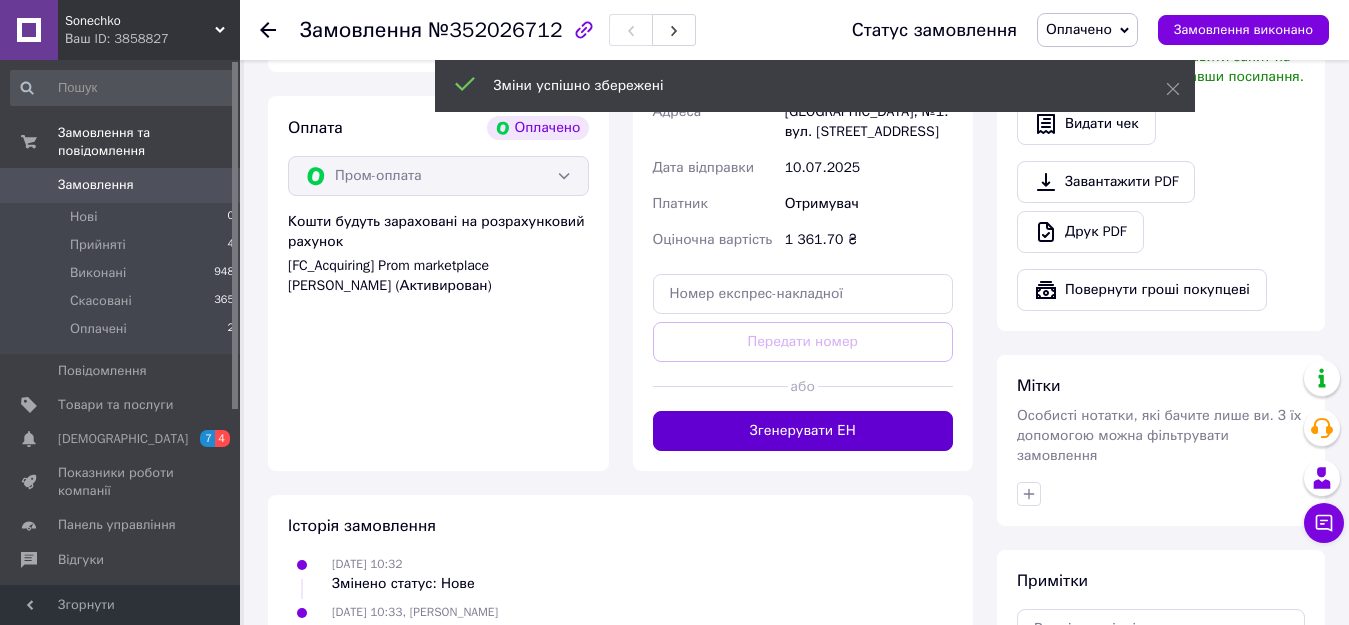 click on "Згенерувати ЕН" at bounding box center [803, 431] 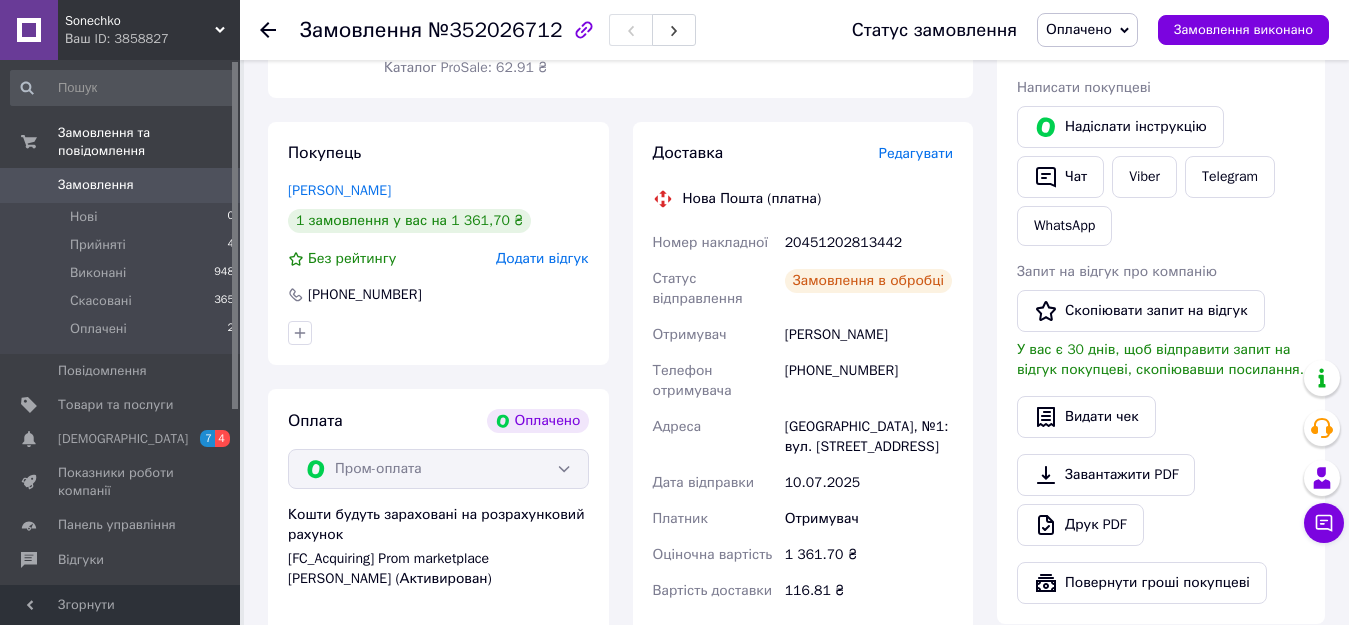 scroll, scrollTop: 400, scrollLeft: 0, axis: vertical 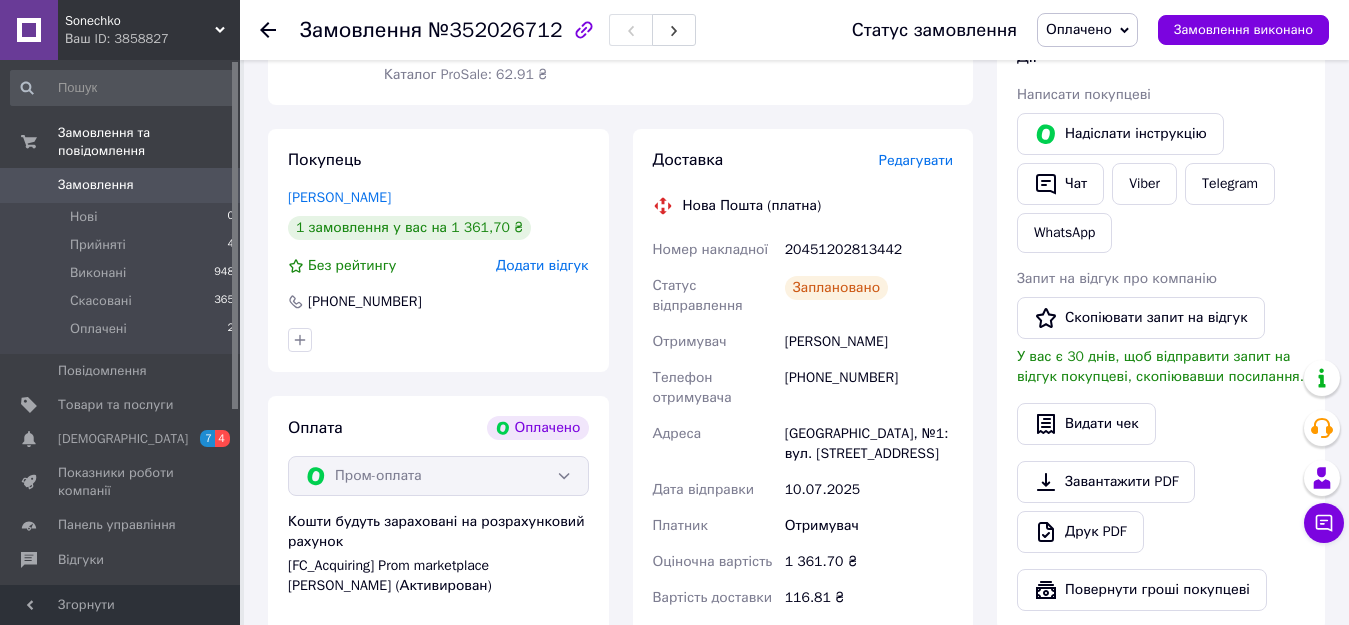 click on "20451202813442" at bounding box center [869, 250] 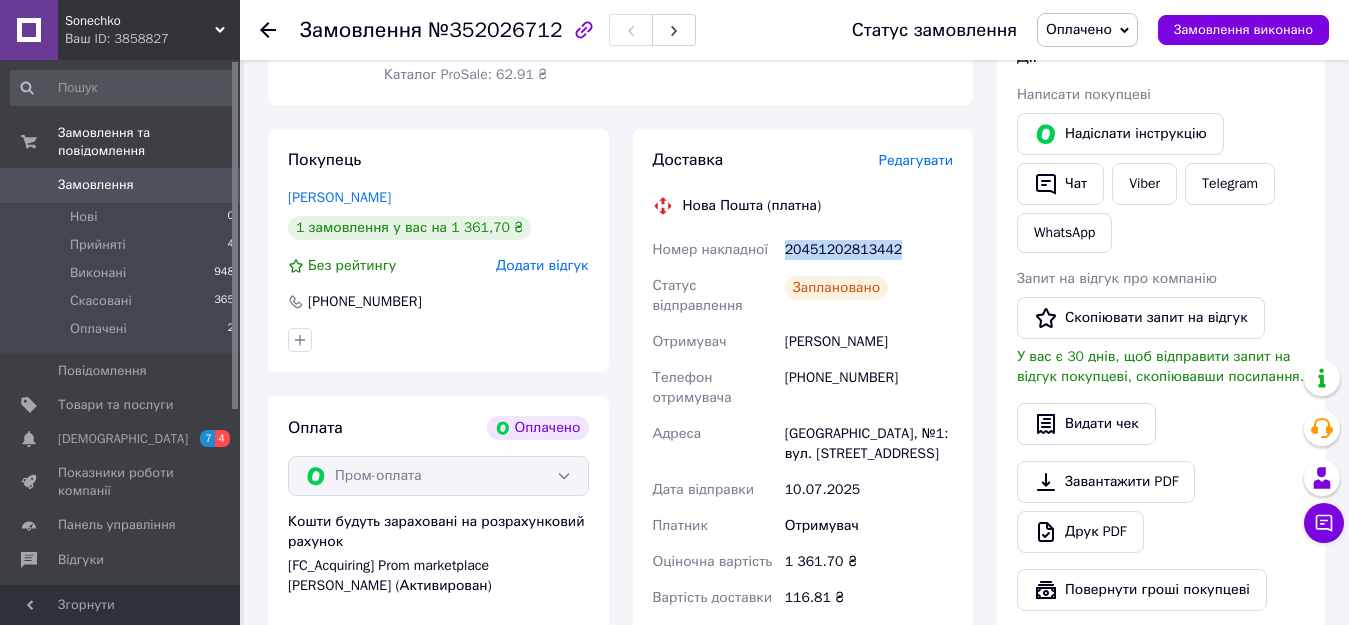 click on "20451202813442" at bounding box center [869, 250] 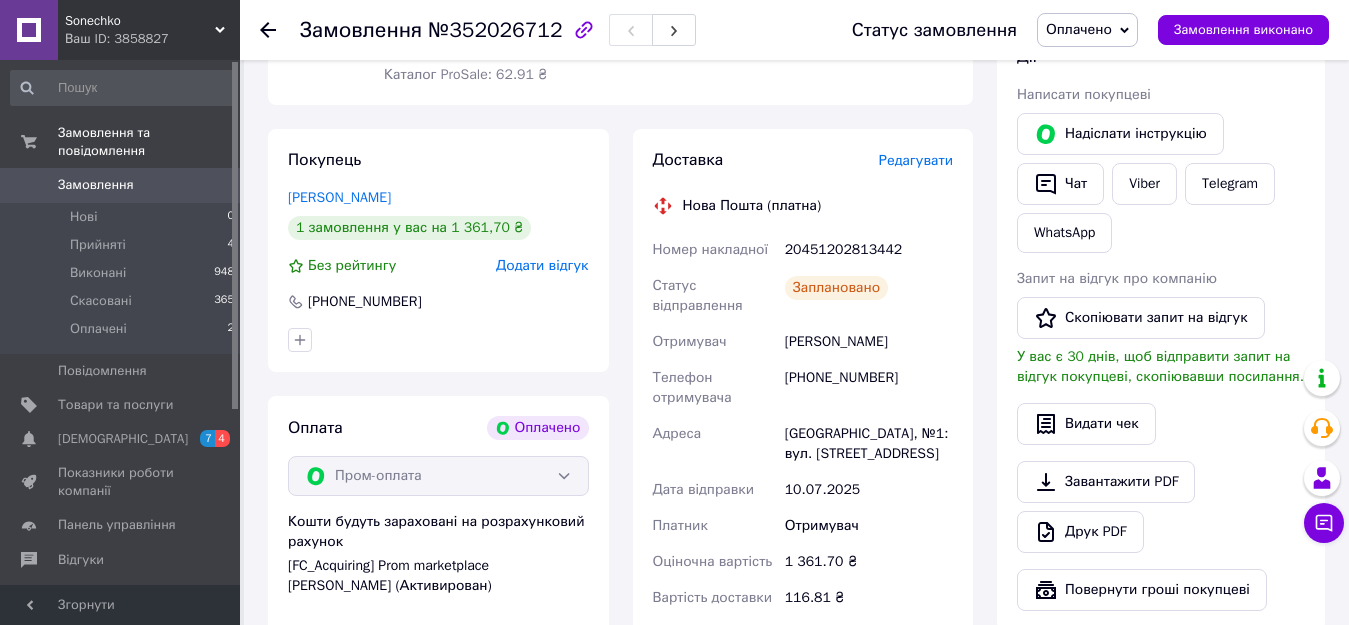 click on "Заплановано" at bounding box center [869, 296] 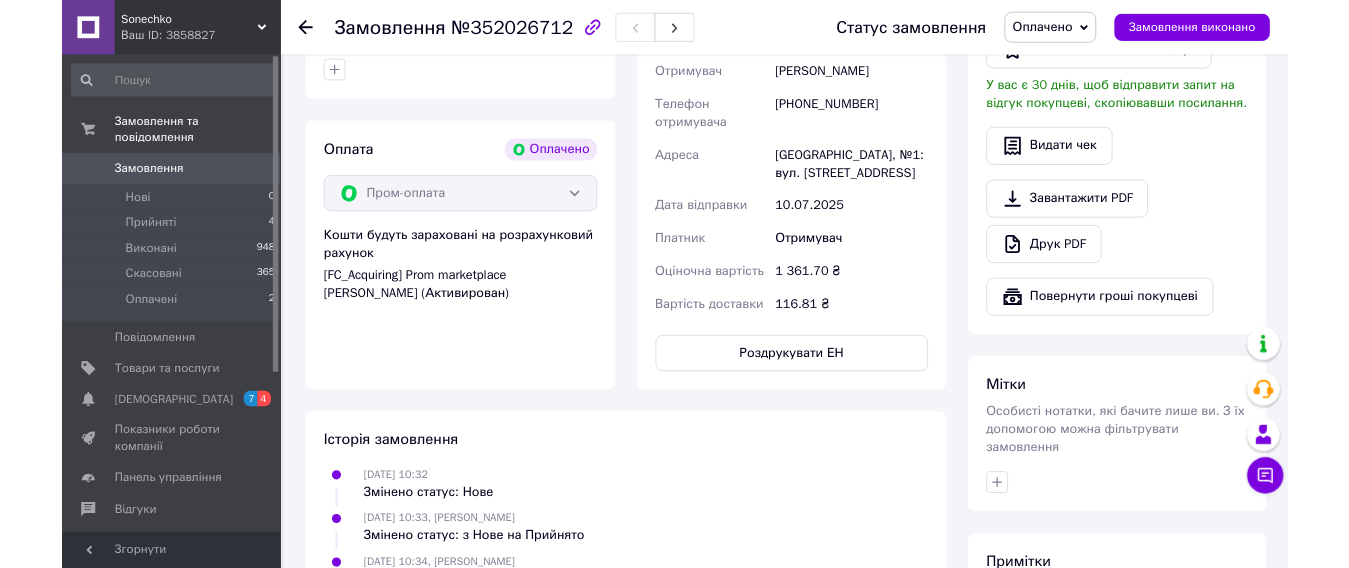 scroll, scrollTop: 700, scrollLeft: 0, axis: vertical 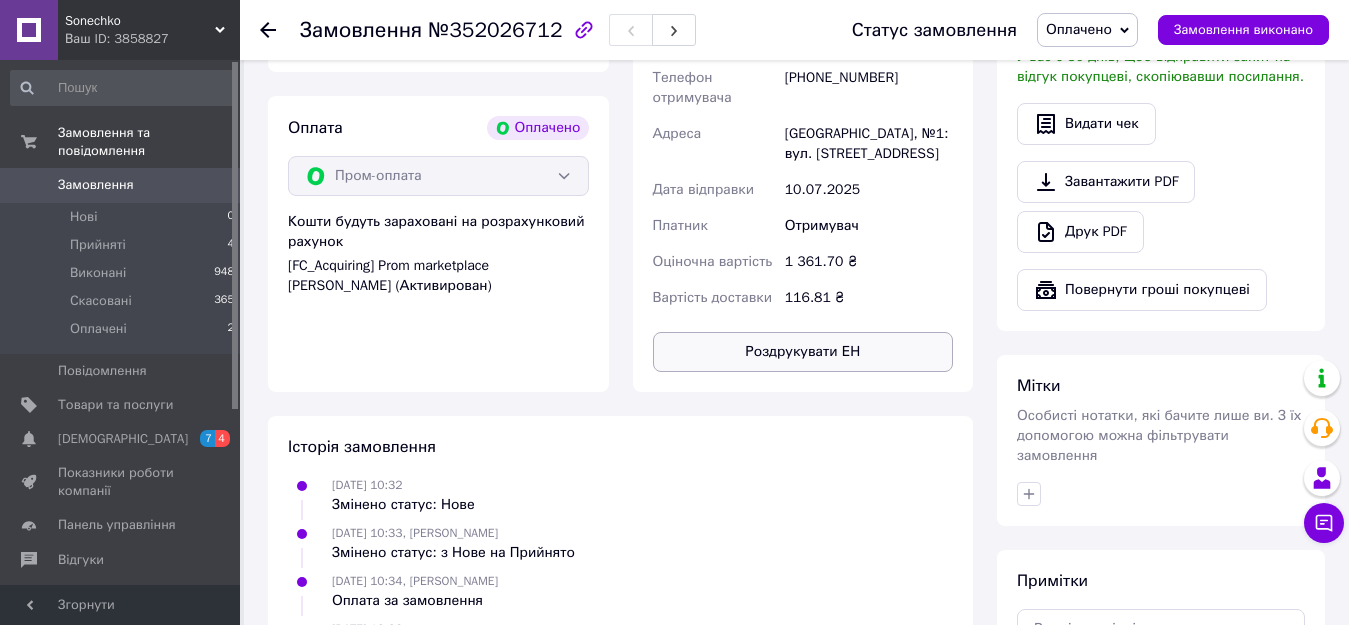 click on "Роздрукувати ЕН" at bounding box center [803, 352] 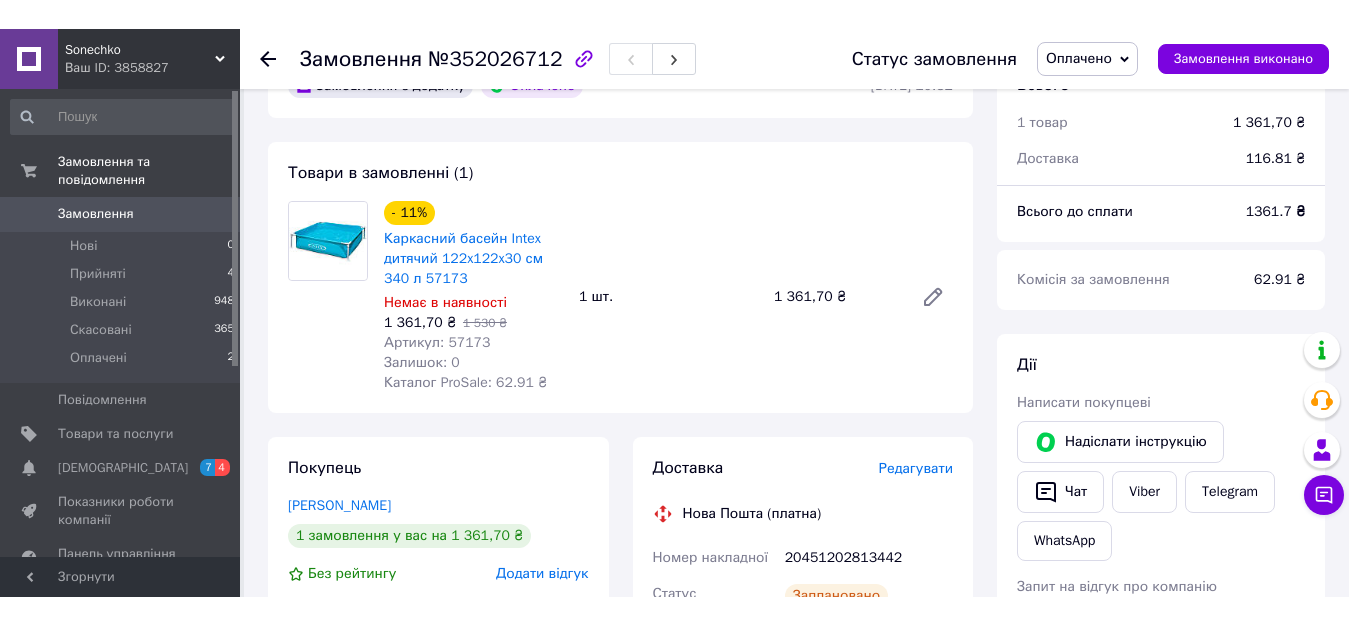 scroll, scrollTop: 0, scrollLeft: 0, axis: both 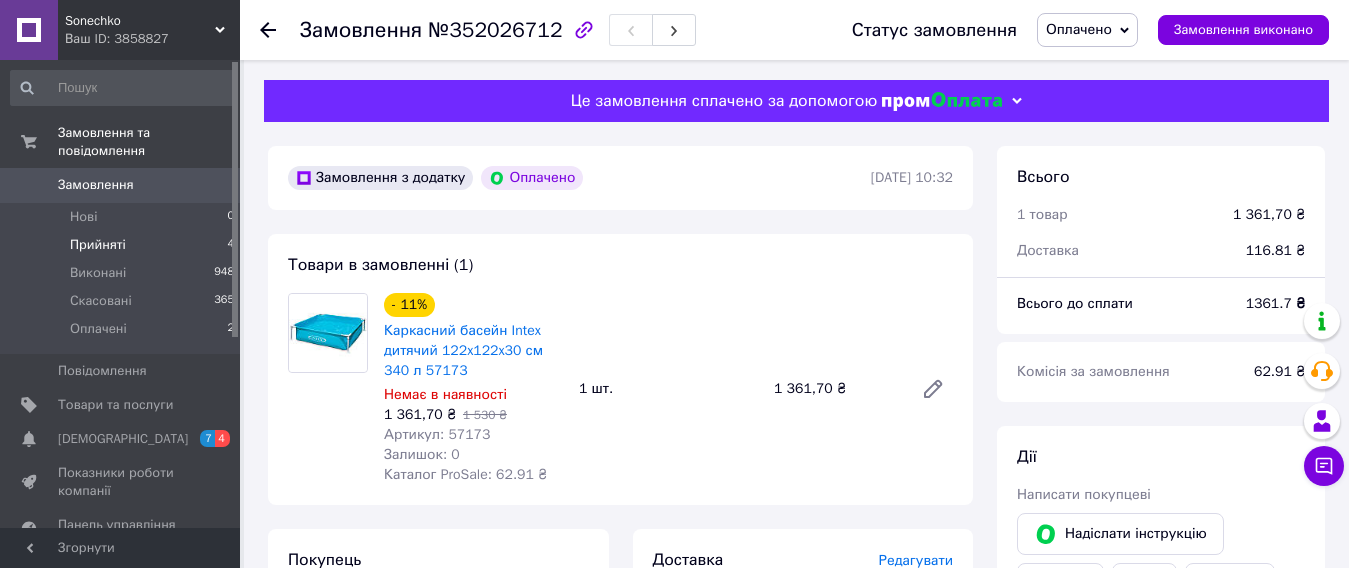 click on "Прийняті" at bounding box center (98, 245) 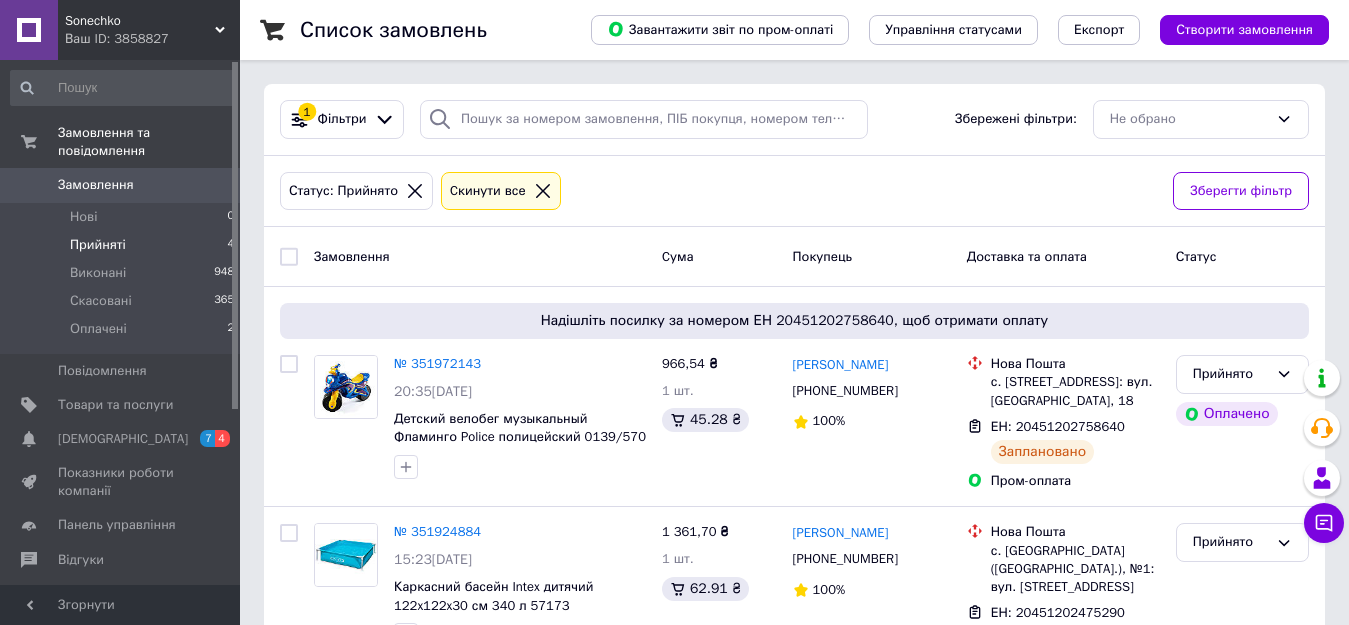 click on "Прийняті" at bounding box center (98, 245) 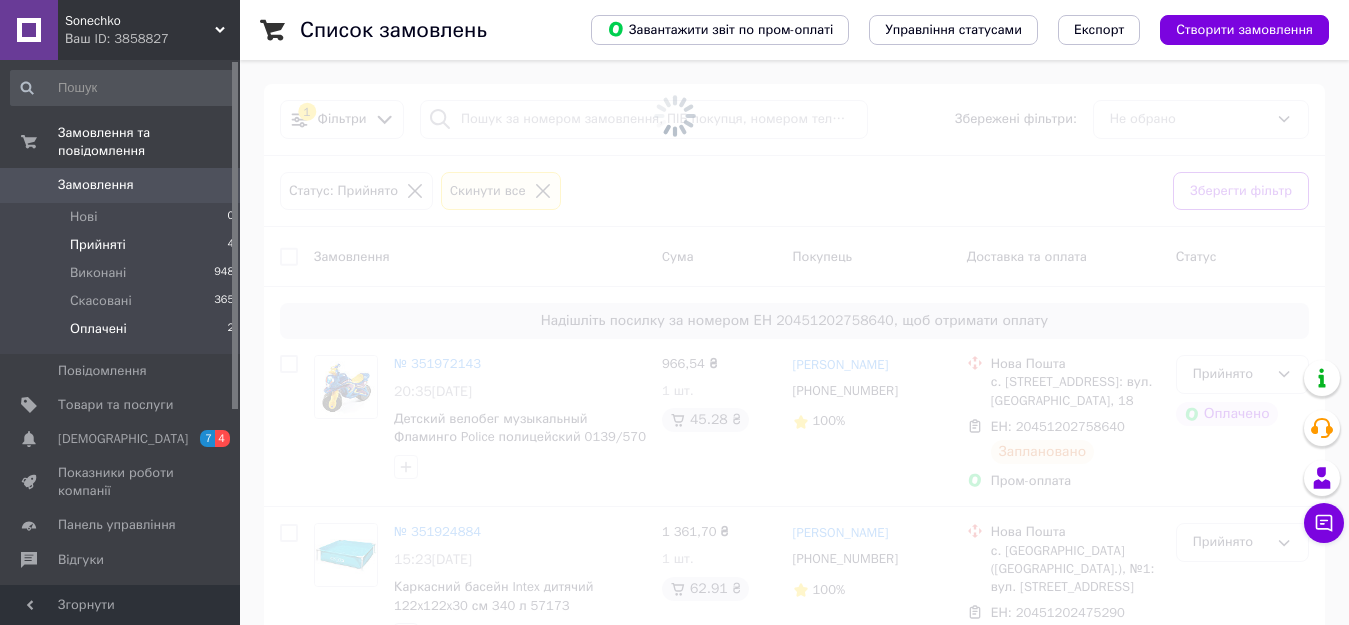 click on "Оплачені" at bounding box center [98, 329] 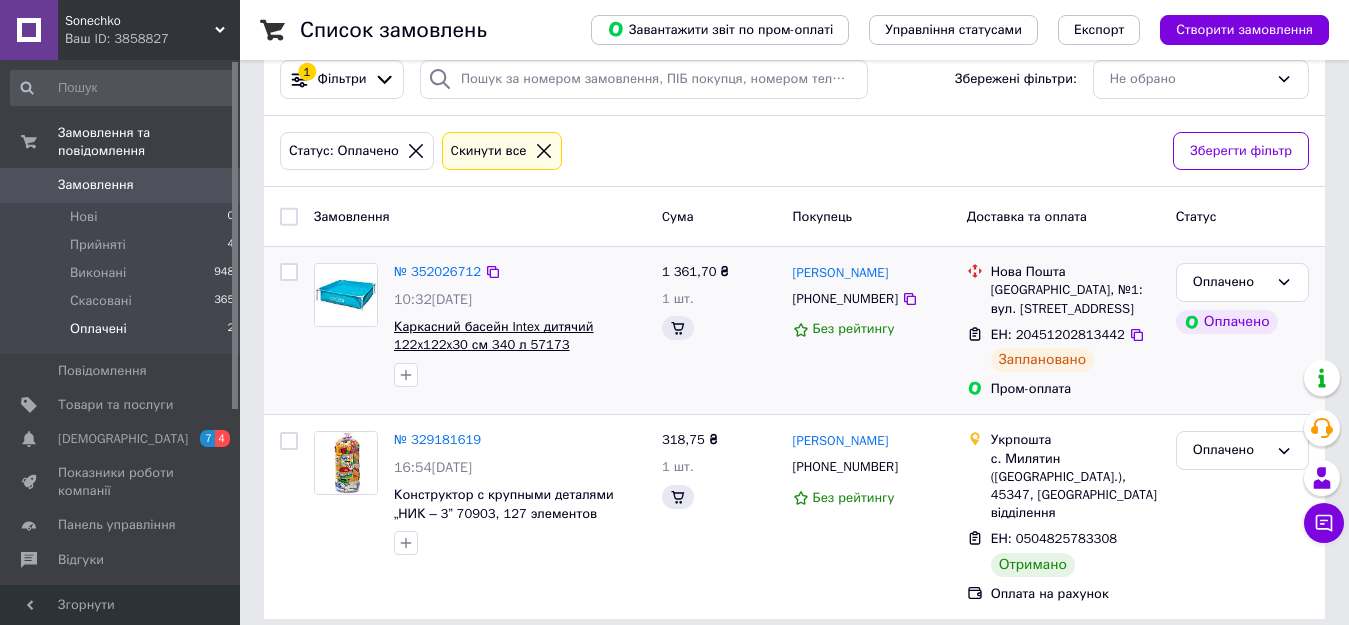 scroll, scrollTop: 92, scrollLeft: 0, axis: vertical 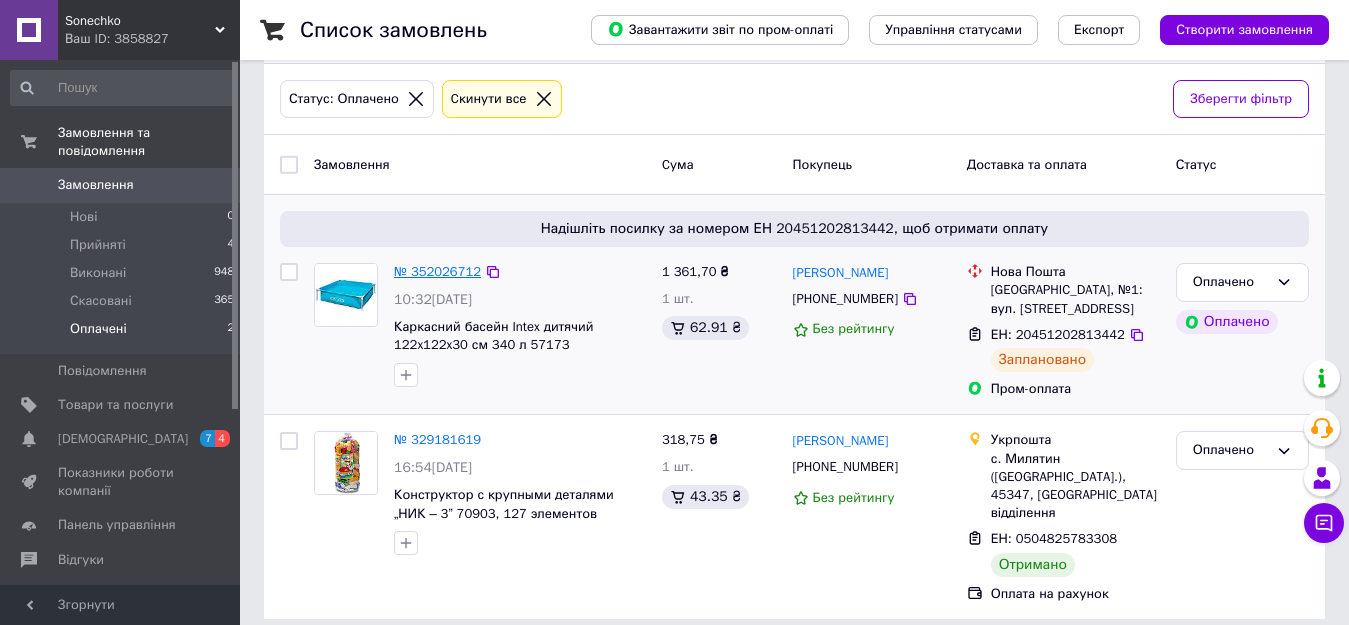 click on "№ 352026712" at bounding box center (437, 271) 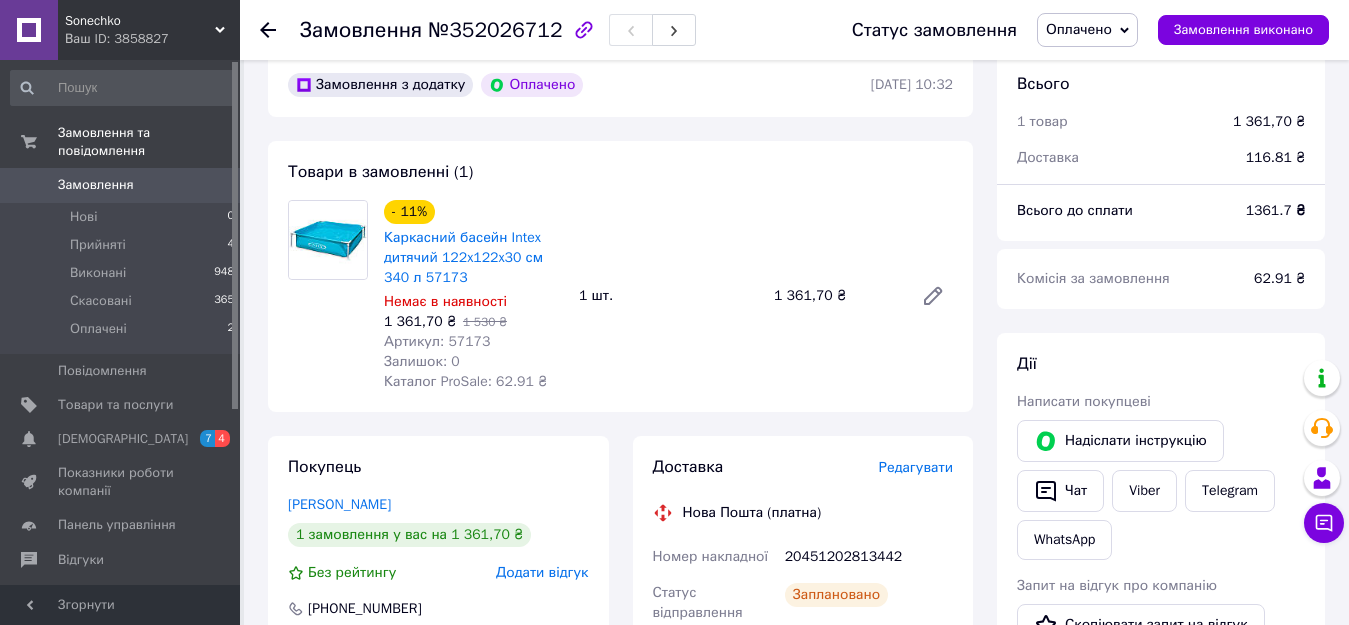 scroll, scrollTop: 92, scrollLeft: 0, axis: vertical 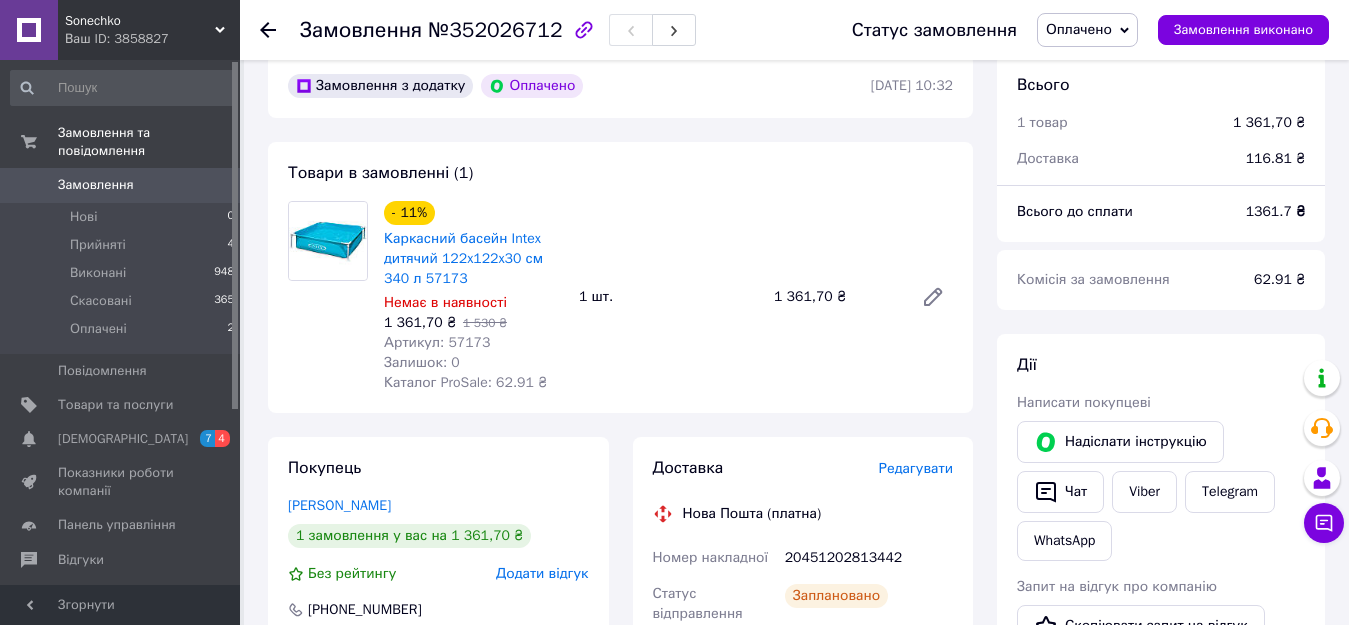 click on "Артикул: 57173" at bounding box center [437, 342] 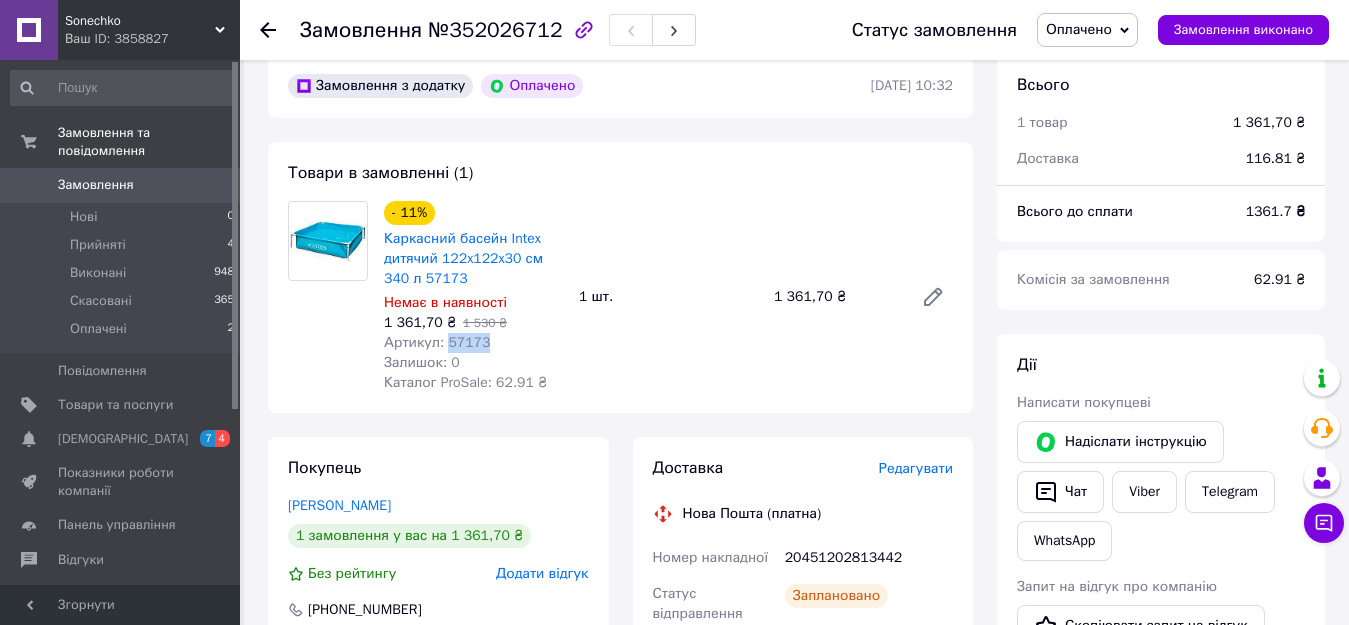 click on "Артикул: 57173" at bounding box center [437, 342] 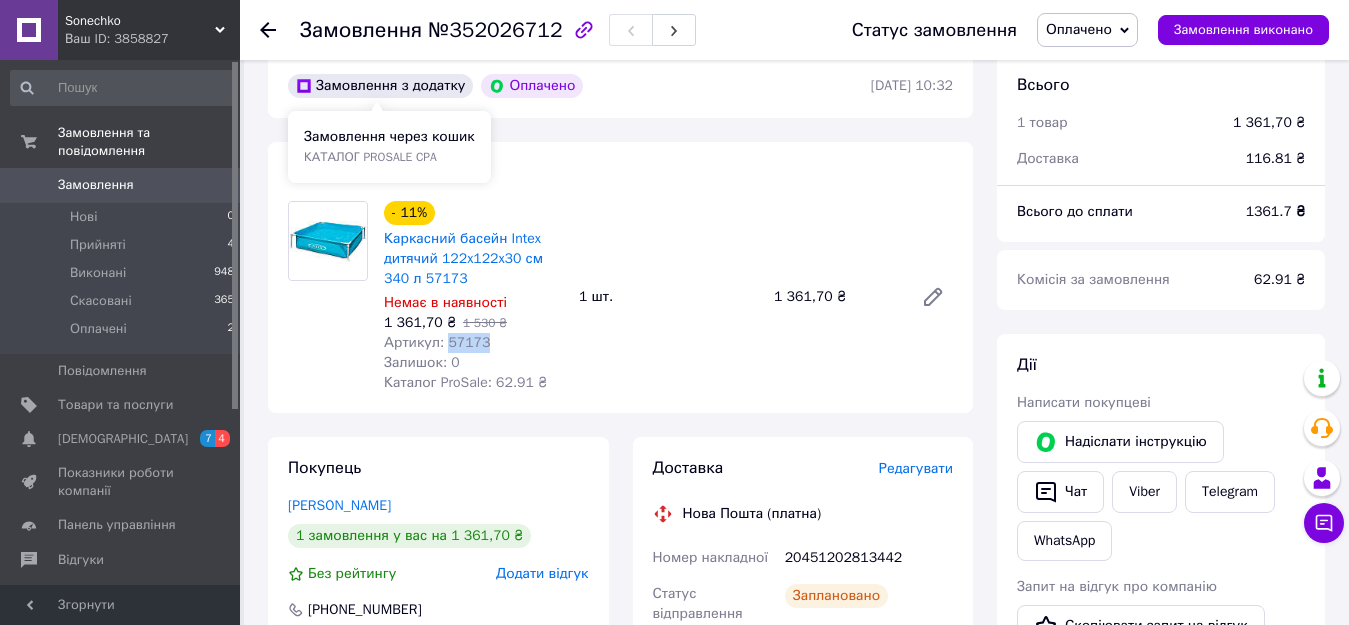 scroll, scrollTop: 492, scrollLeft: 0, axis: vertical 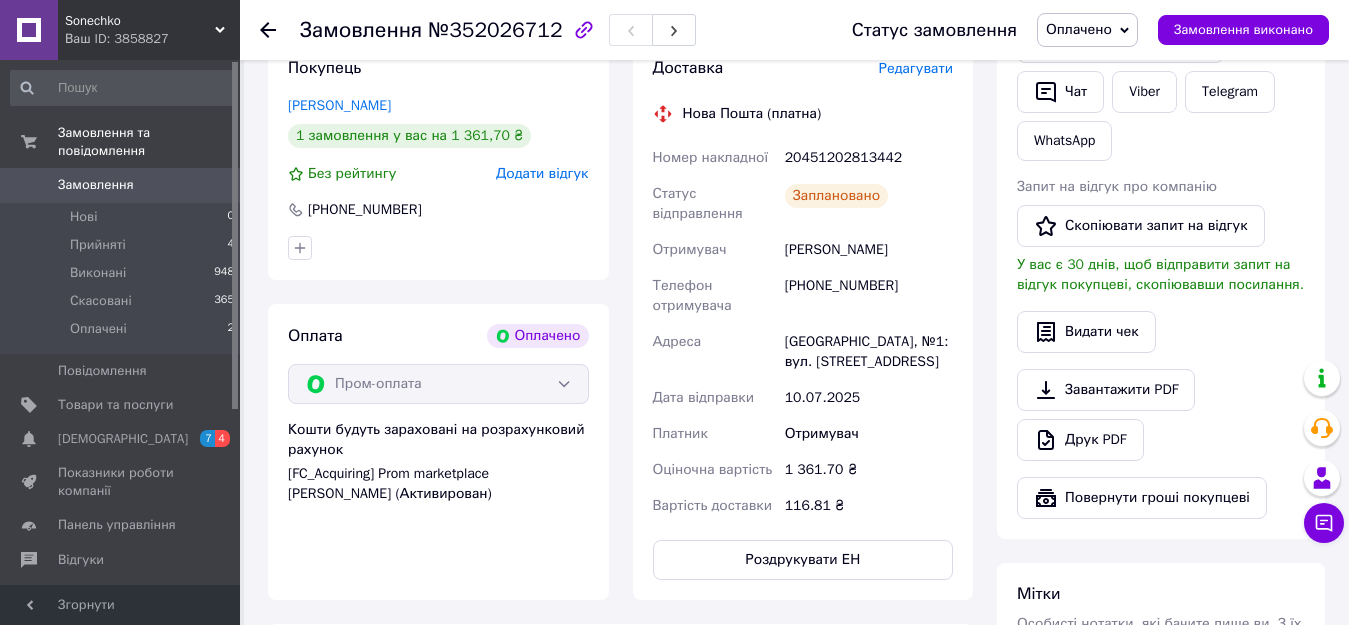 drag, startPoint x: 901, startPoint y: 249, endPoint x: 766, endPoint y: 248, distance: 135.00371 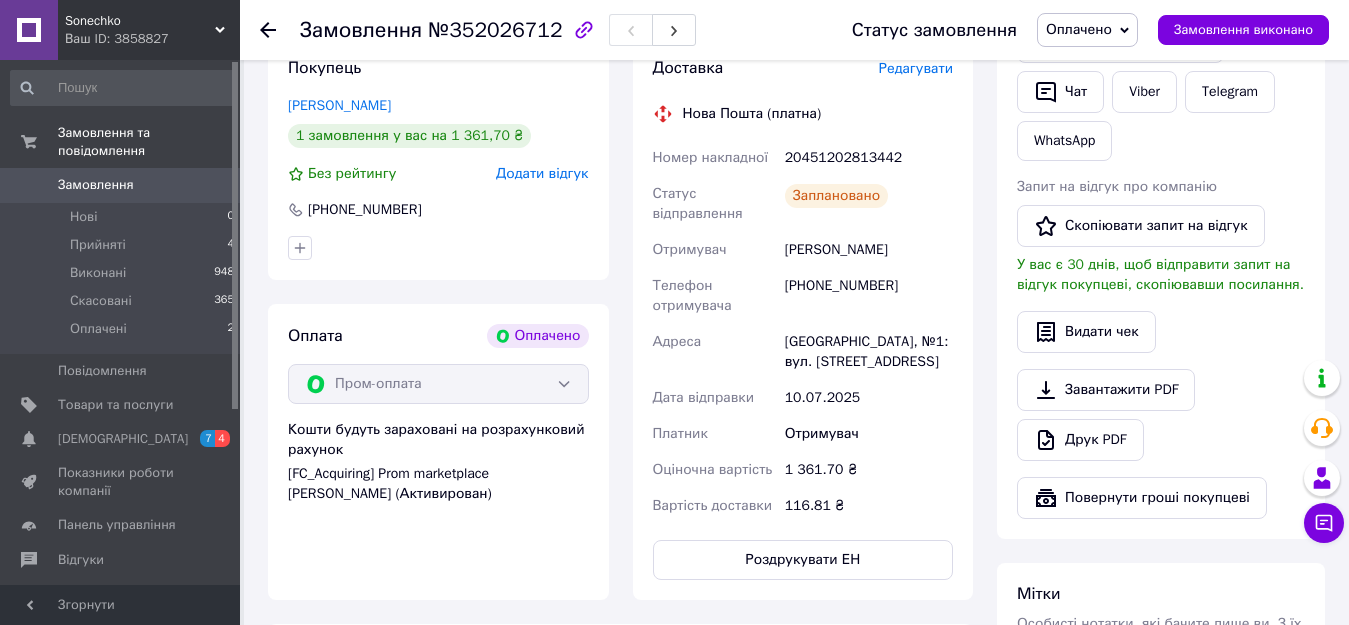 click on "20451202813442" at bounding box center (869, 158) 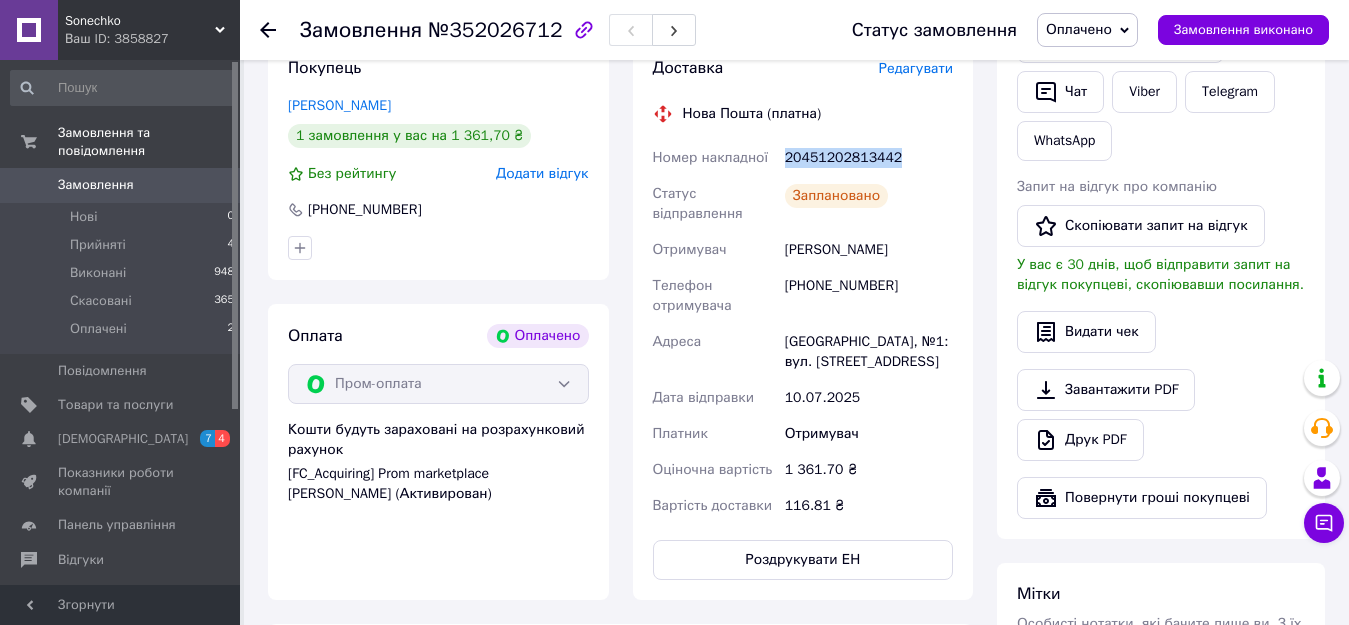 click on "20451202813442" at bounding box center [869, 158] 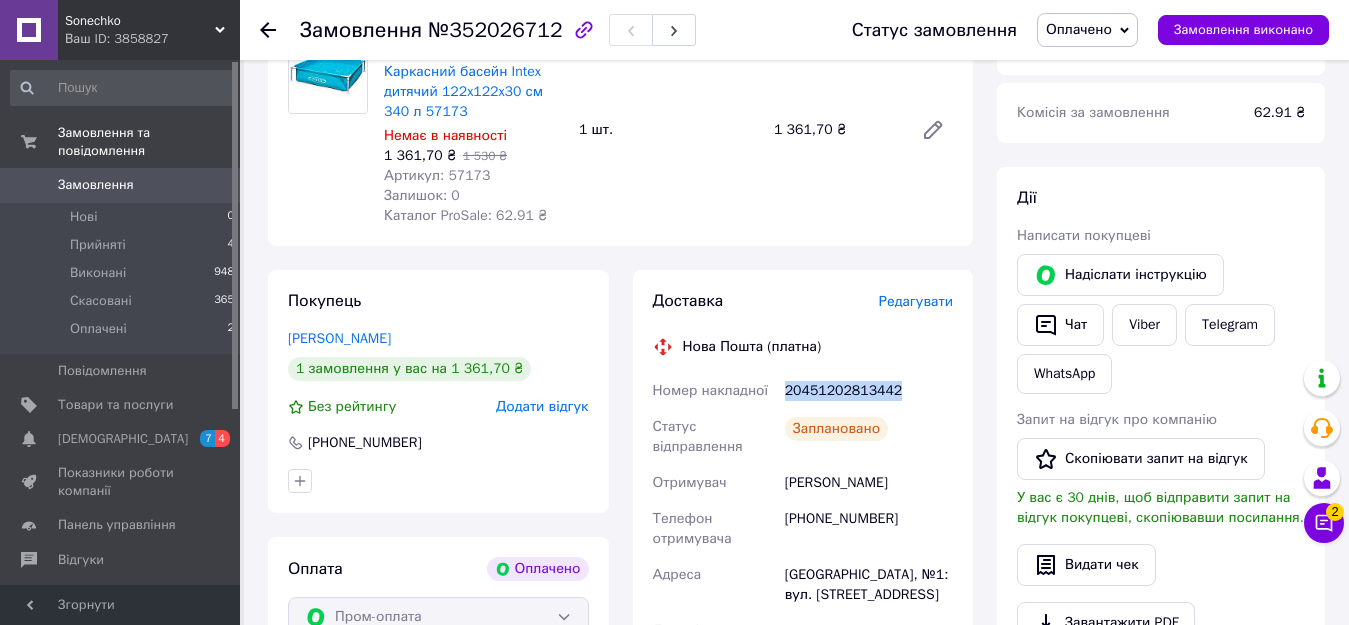 scroll, scrollTop: 0, scrollLeft: 0, axis: both 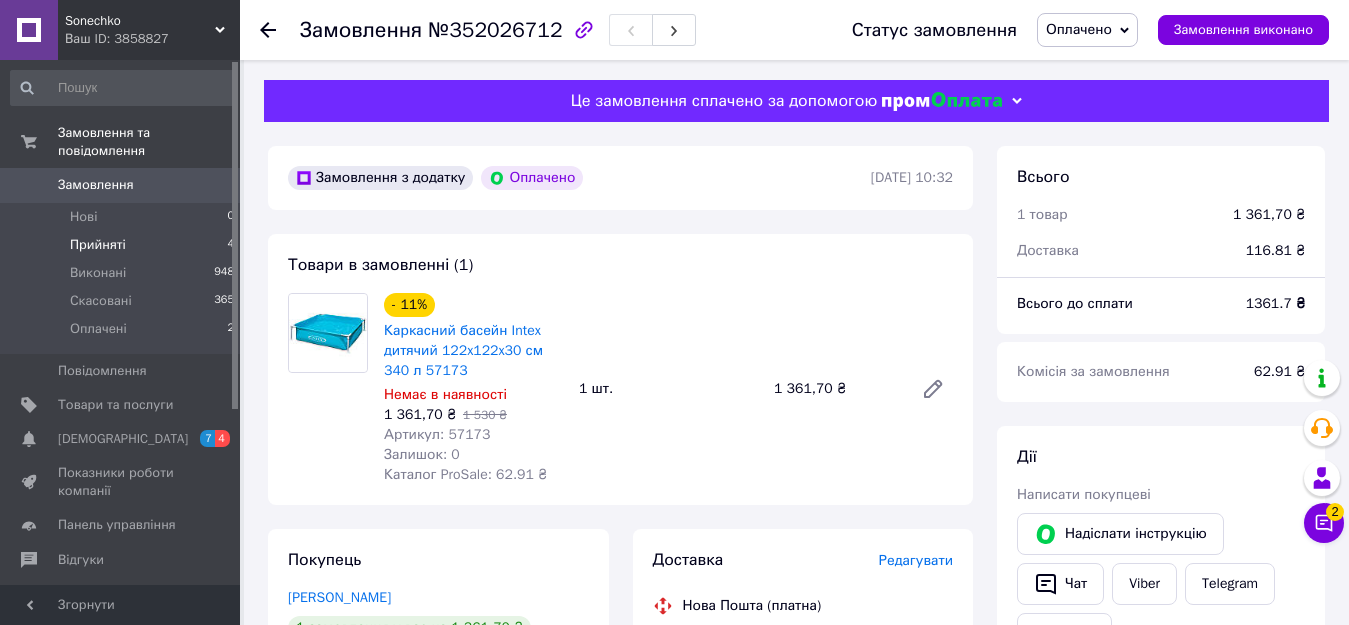 click on "Прийняті" at bounding box center [98, 245] 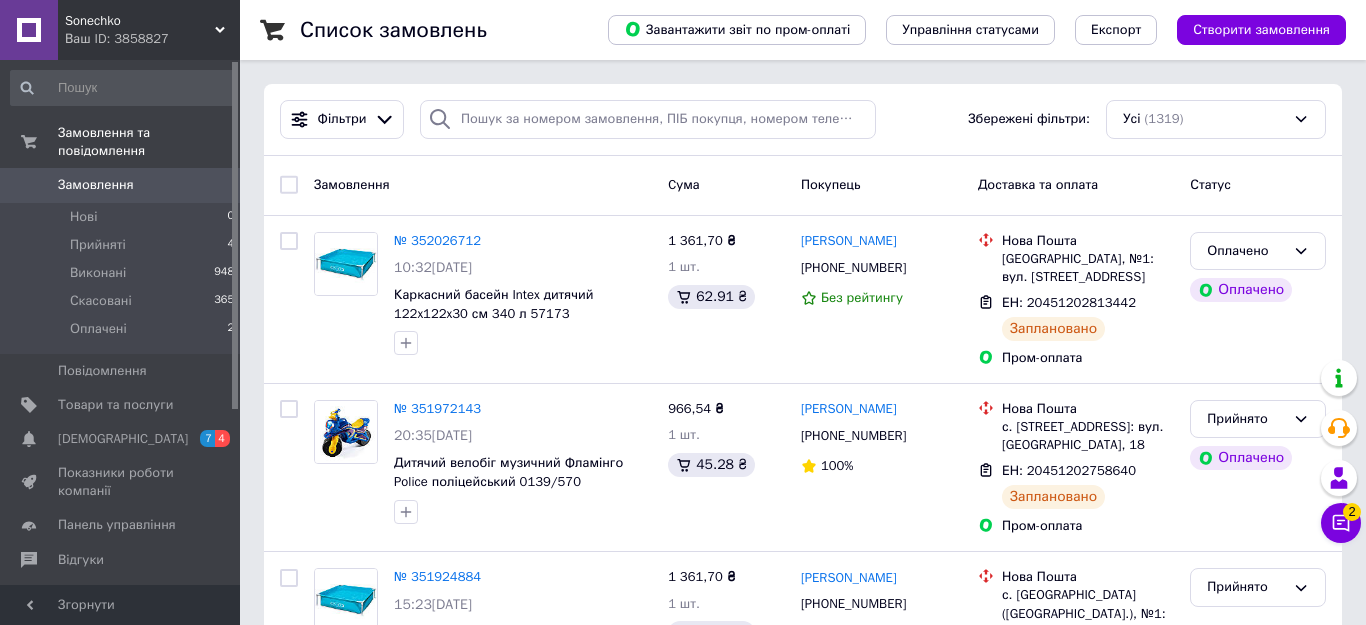 click on "2" at bounding box center (1352, 512) 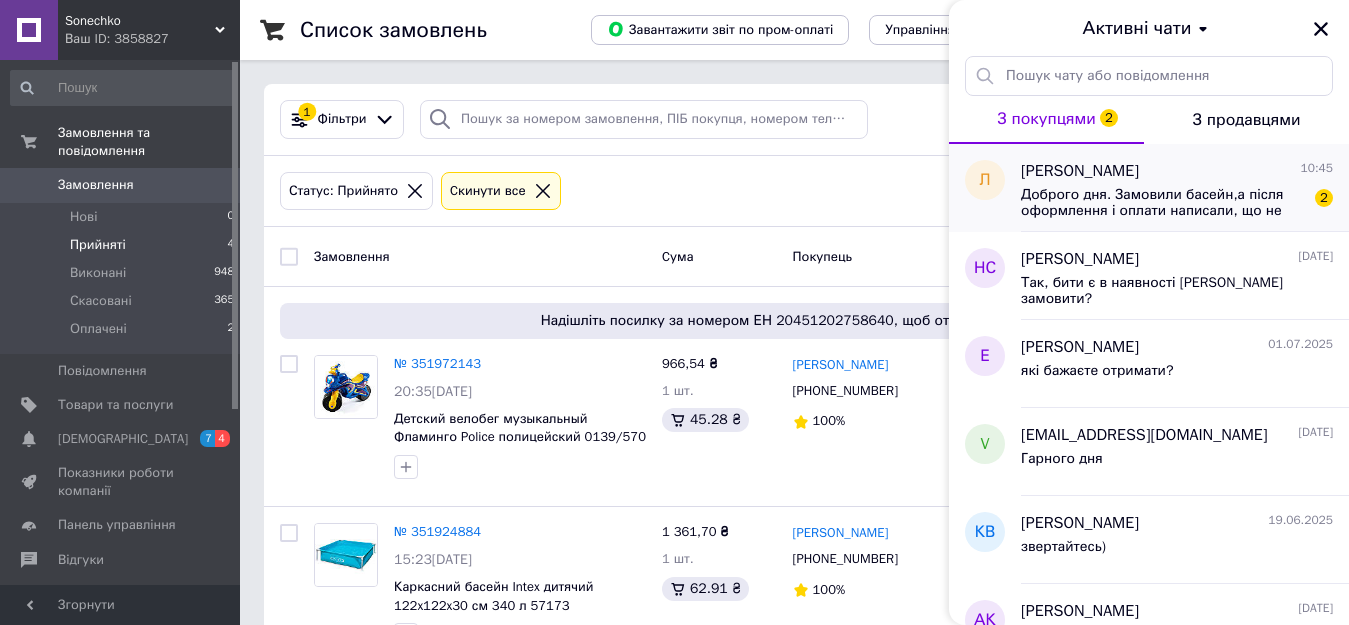 click on "[PERSON_NAME] 10:45 Доброго дня. Замовили басейн,а після оформлення і оплати написали, що не доступно . Є в наявності? 2" at bounding box center [1185, 188] 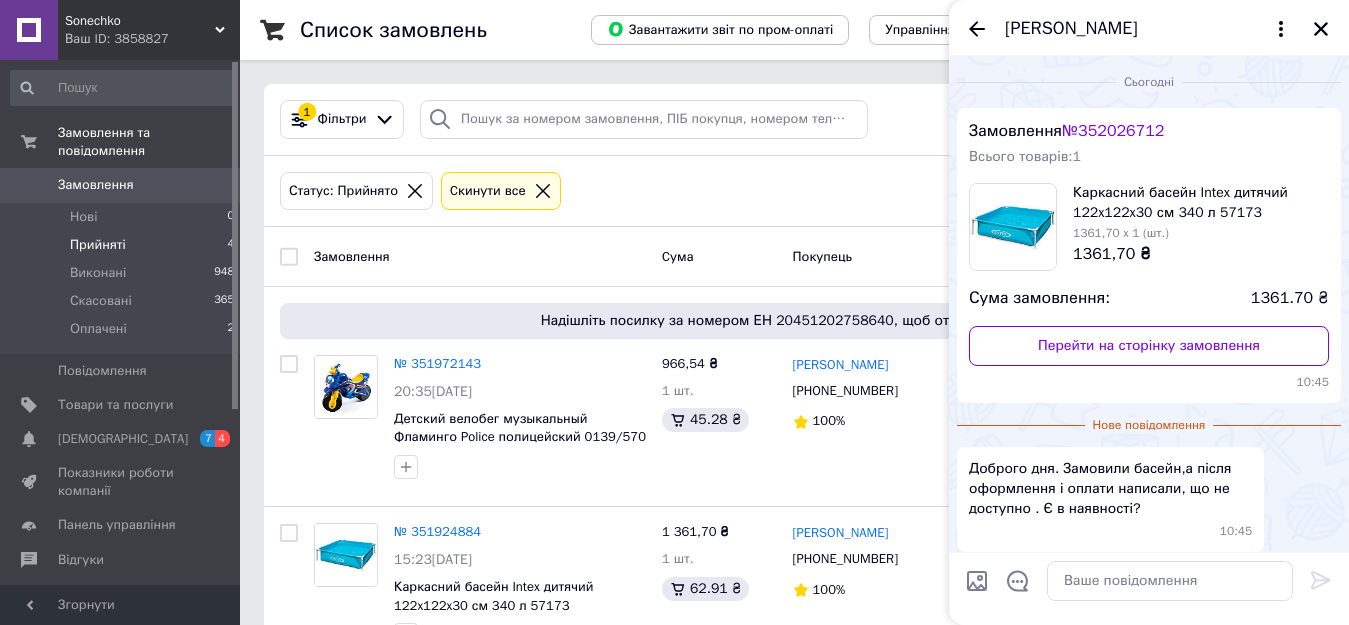 scroll, scrollTop: 81, scrollLeft: 0, axis: vertical 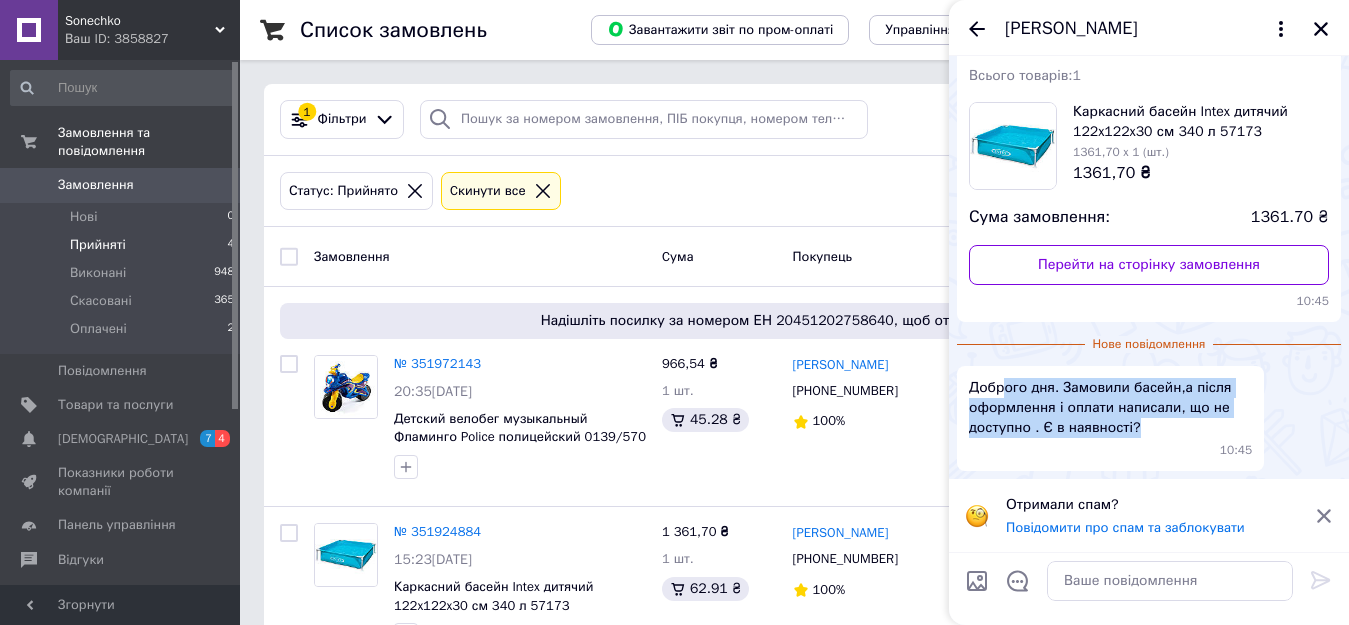 drag, startPoint x: 1003, startPoint y: 386, endPoint x: 1131, endPoint y: 426, distance: 134.10443 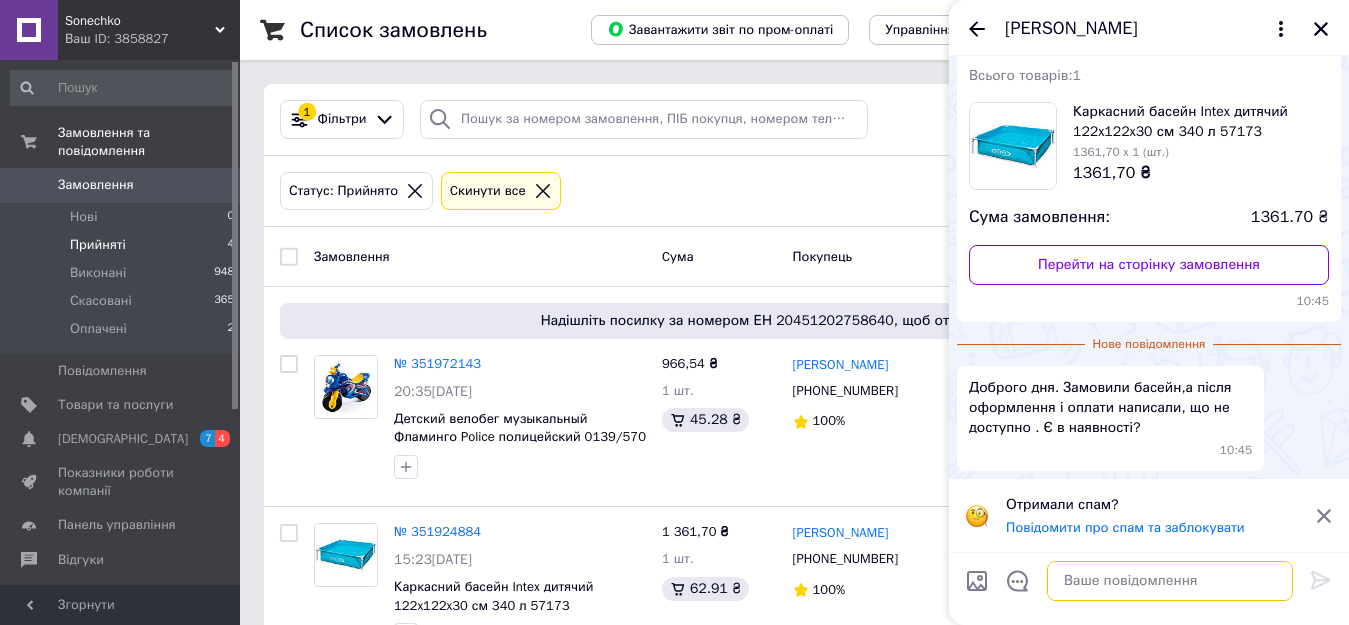 click at bounding box center (1170, 581) 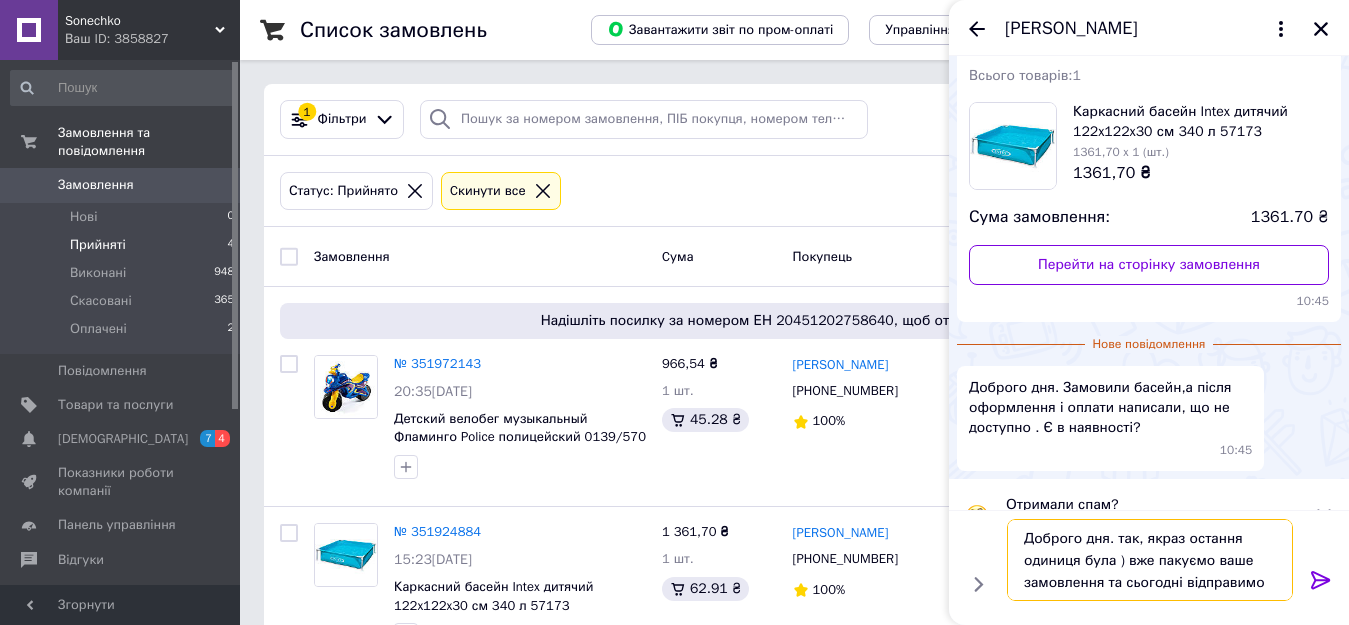 type on "Доброго дня. так, якраз остання одиниця була ) вже пакуємо ваше замовлення та сьогодні відправимо)" 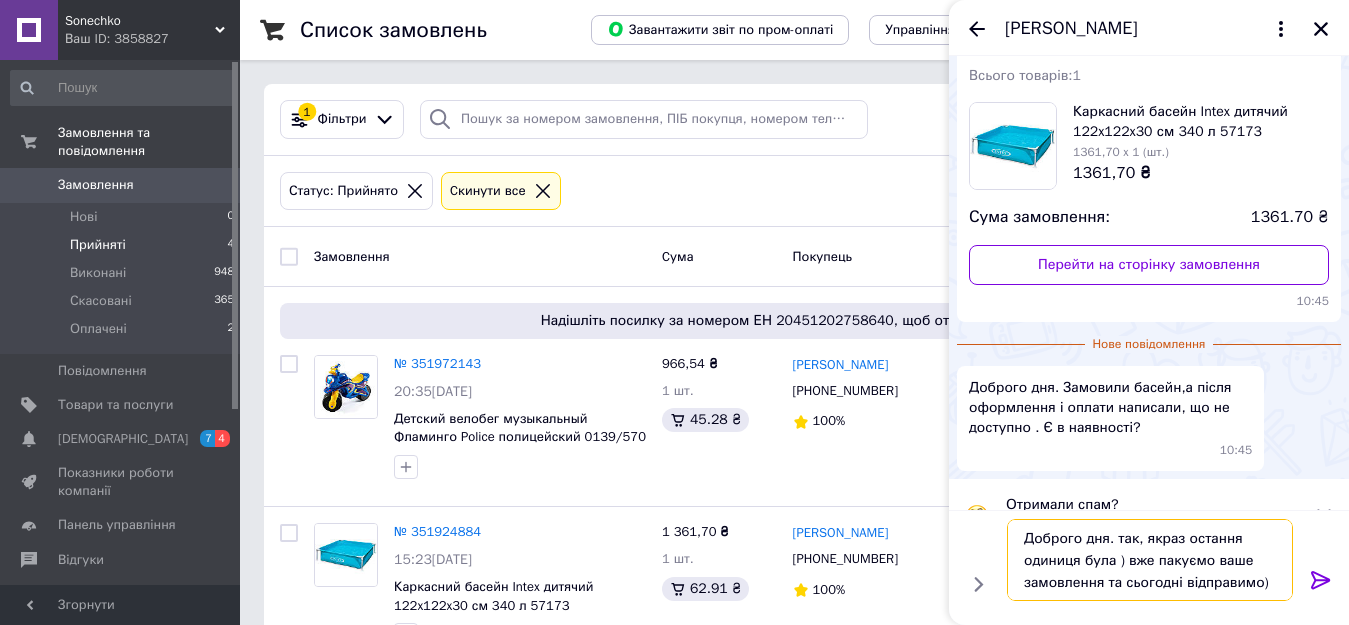 type 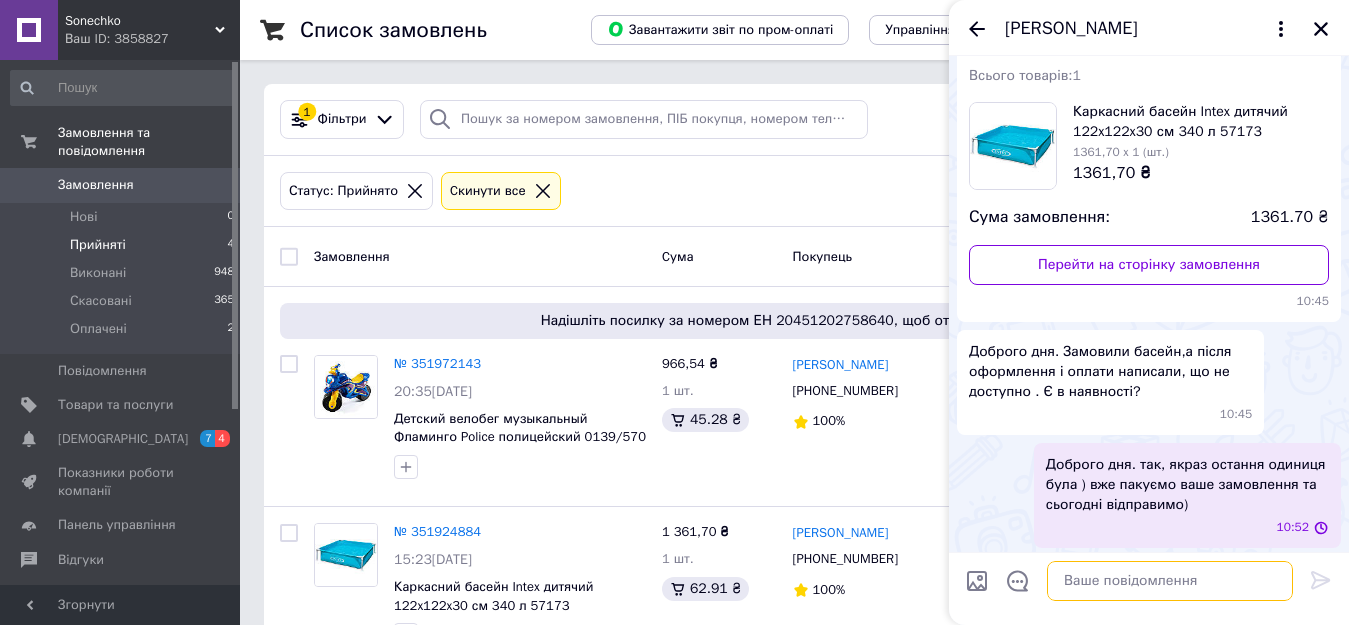 scroll, scrollTop: 85, scrollLeft: 0, axis: vertical 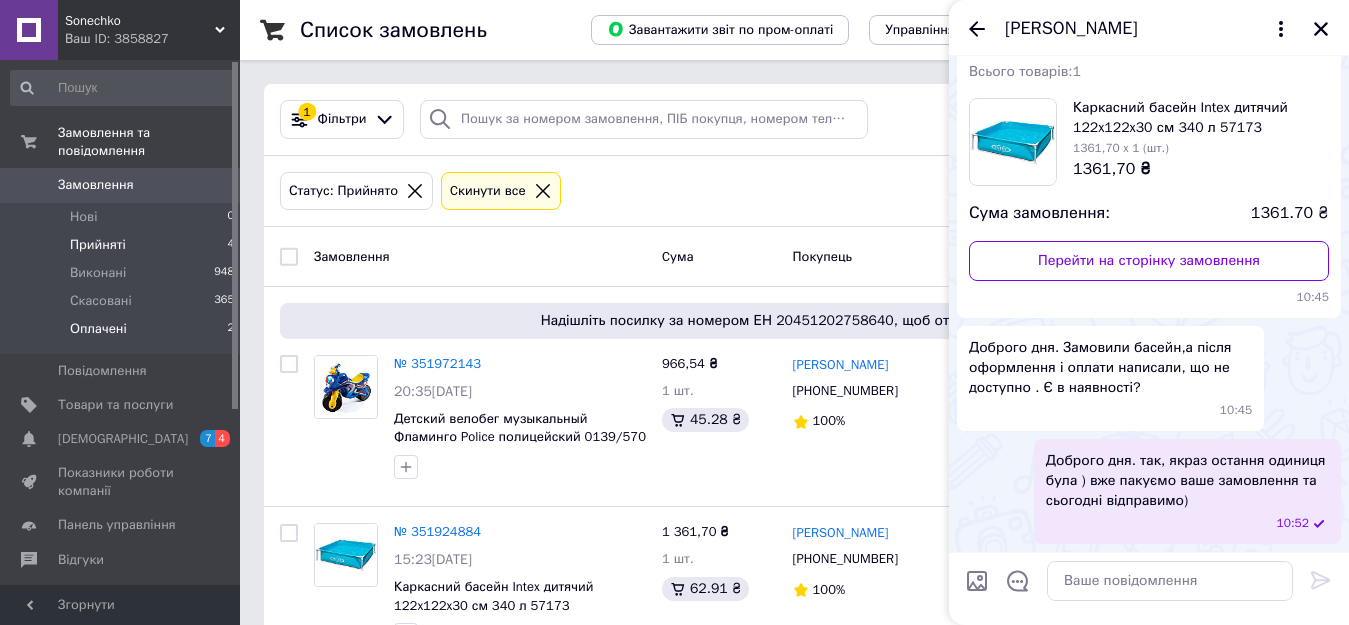 click on "Оплачені 2" at bounding box center [123, 334] 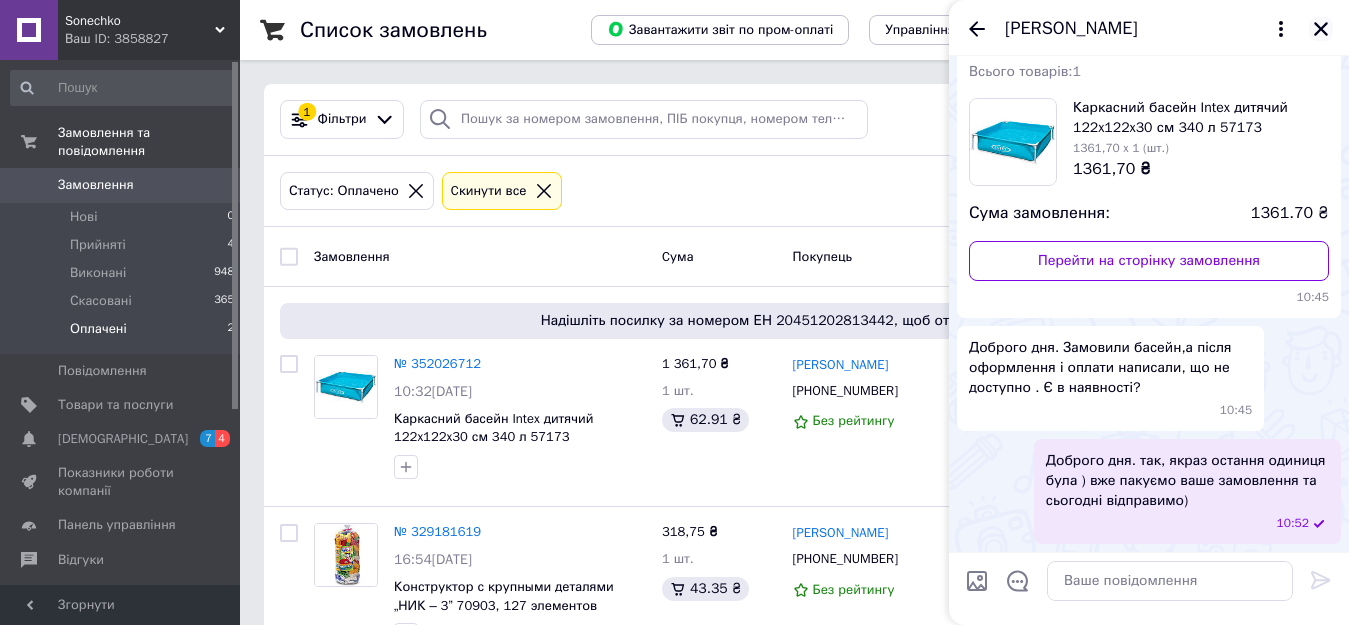 click 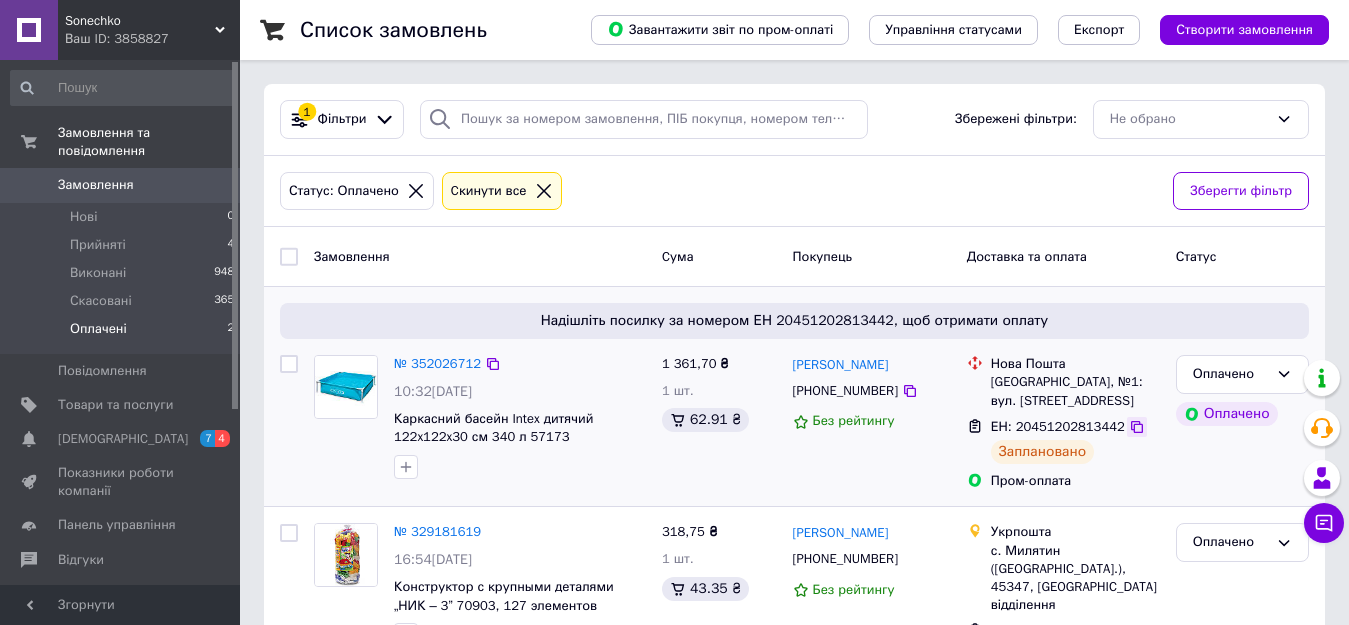 click 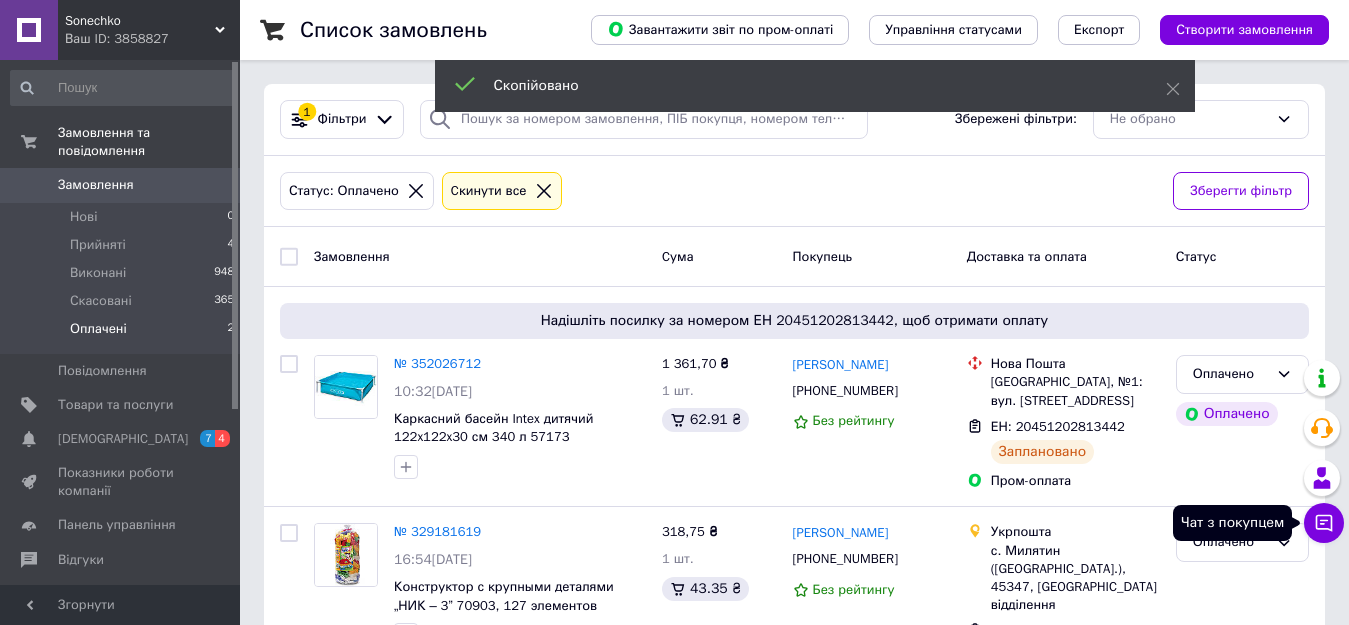 click 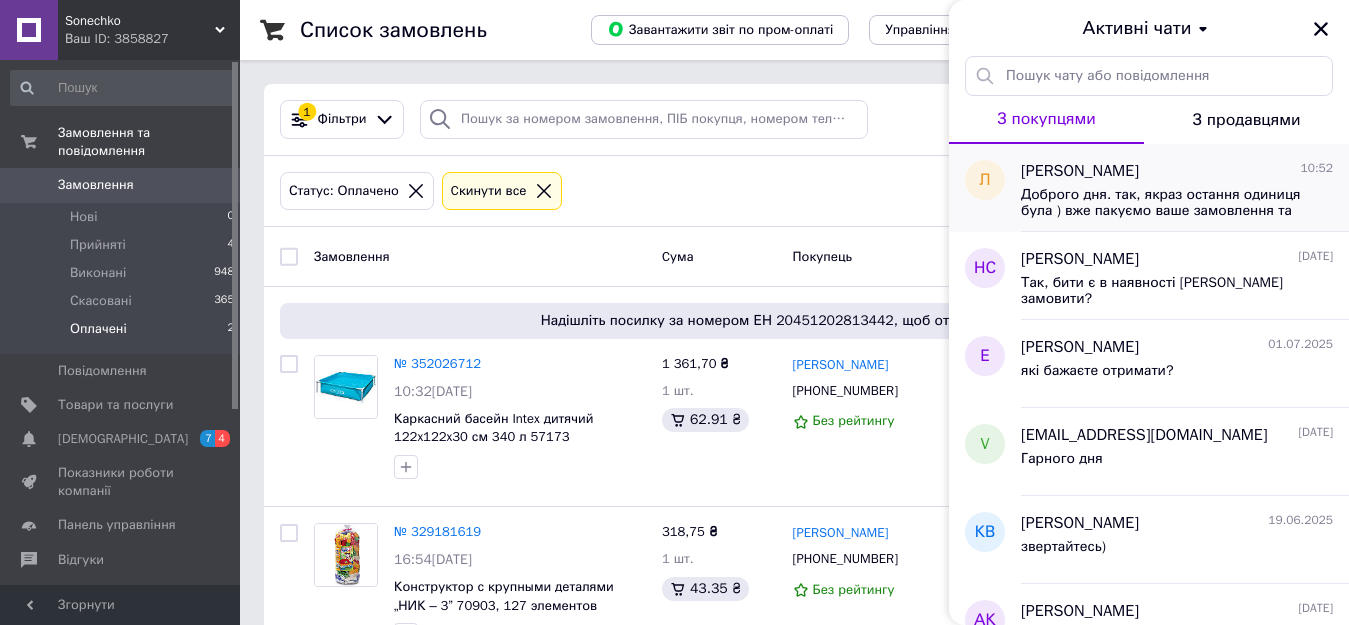 click on "Доброго дня. так, якраз остання одиниця була ) вже пакуємо ваше замовлення та сьогодні відправимо)" at bounding box center (1163, 203) 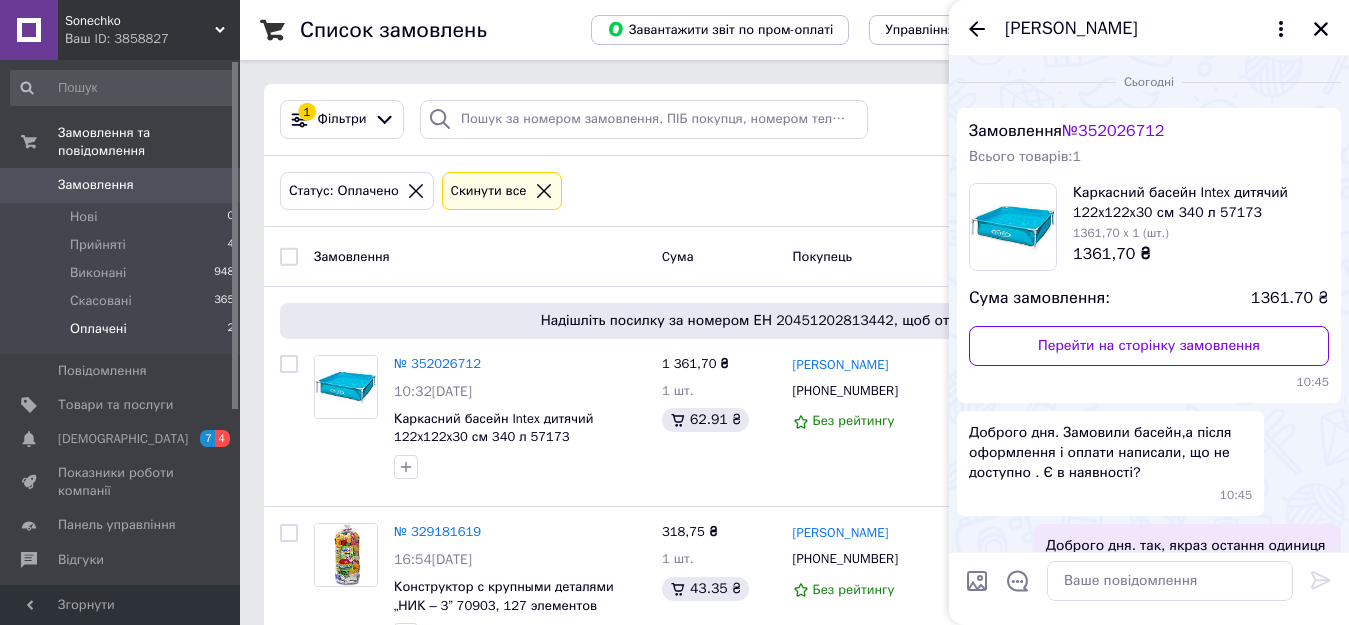 scroll, scrollTop: 85, scrollLeft: 0, axis: vertical 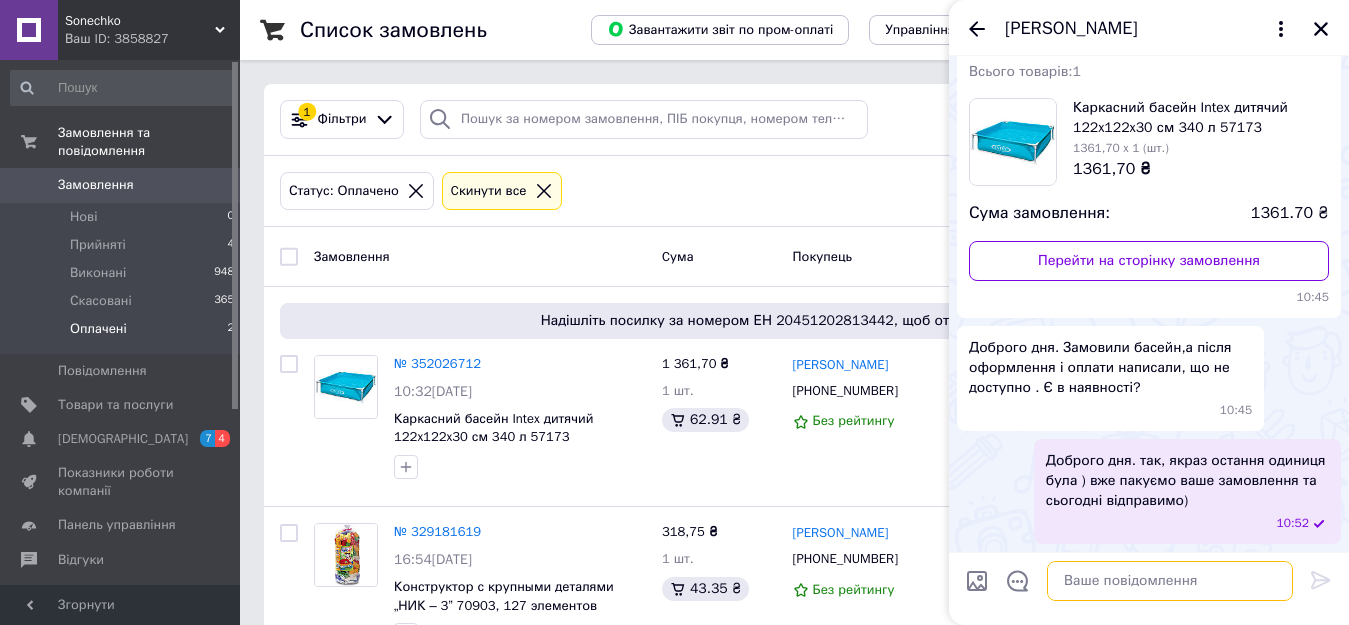 click at bounding box center (1170, 581) 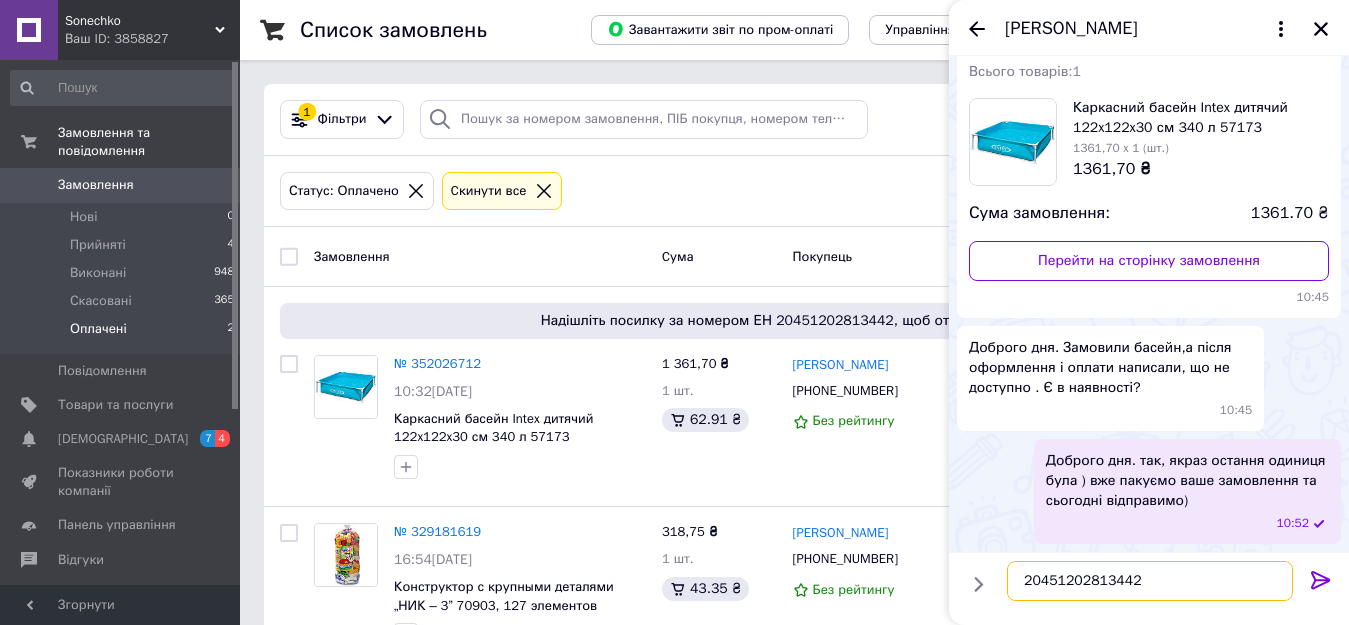 type on "20451202813442" 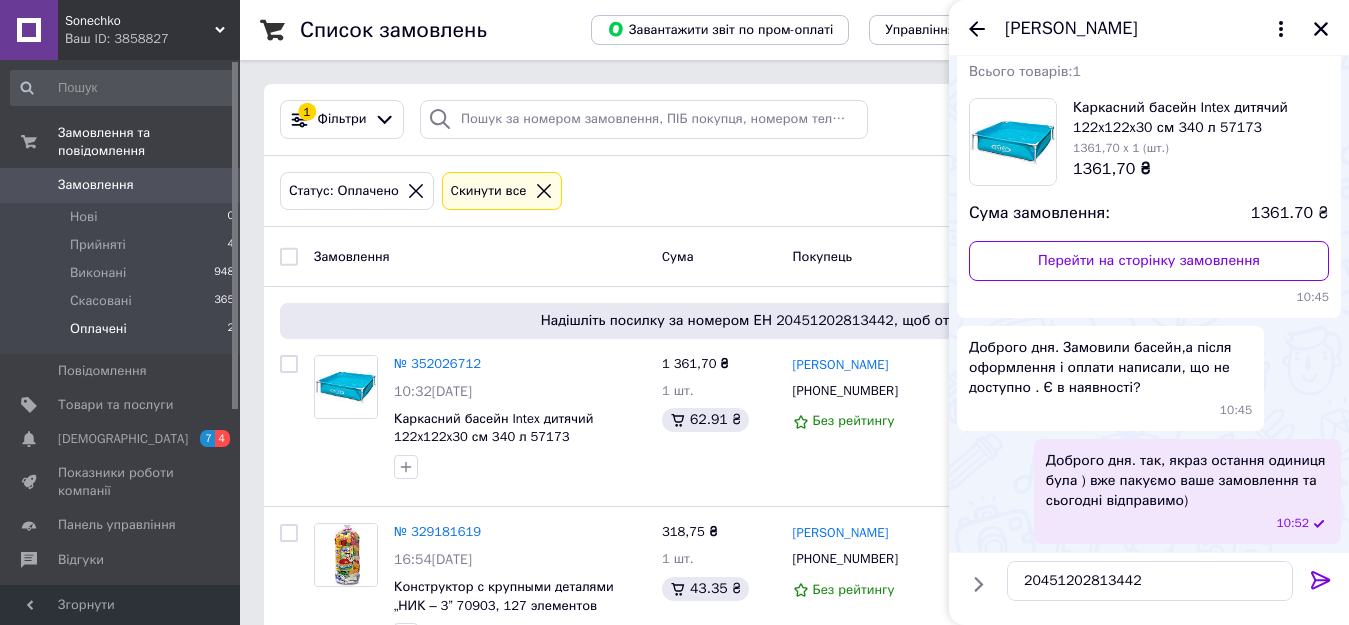 click 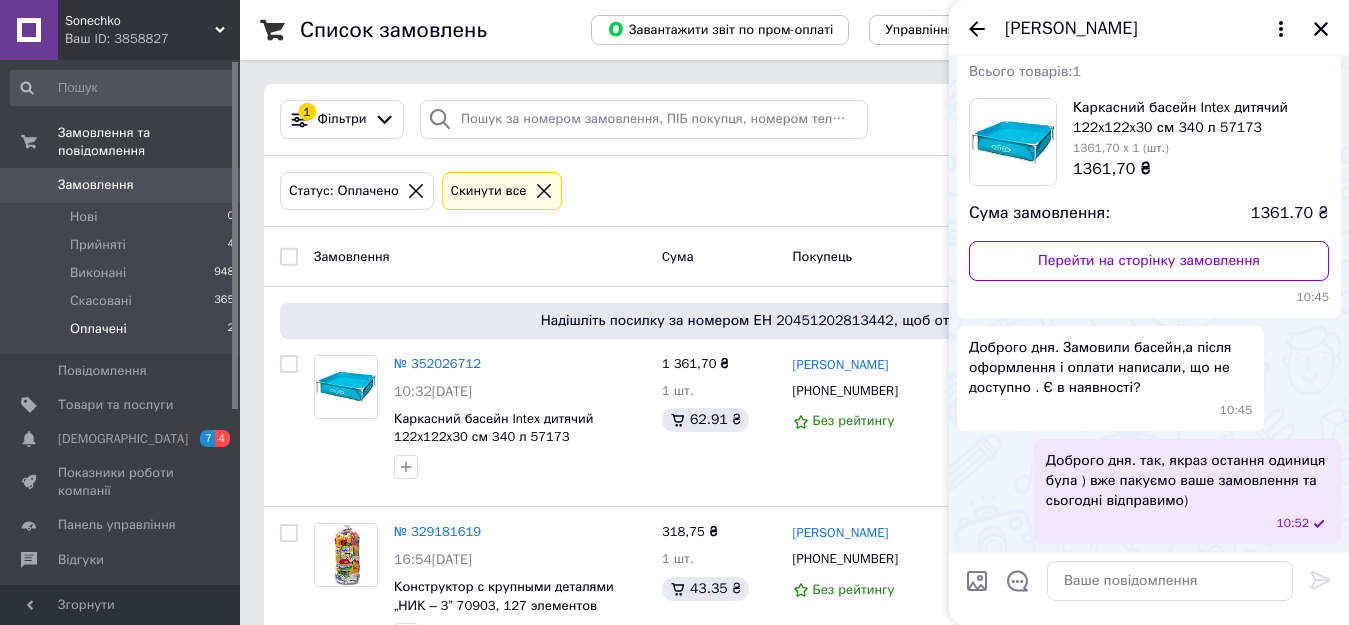 scroll, scrollTop: 138, scrollLeft: 0, axis: vertical 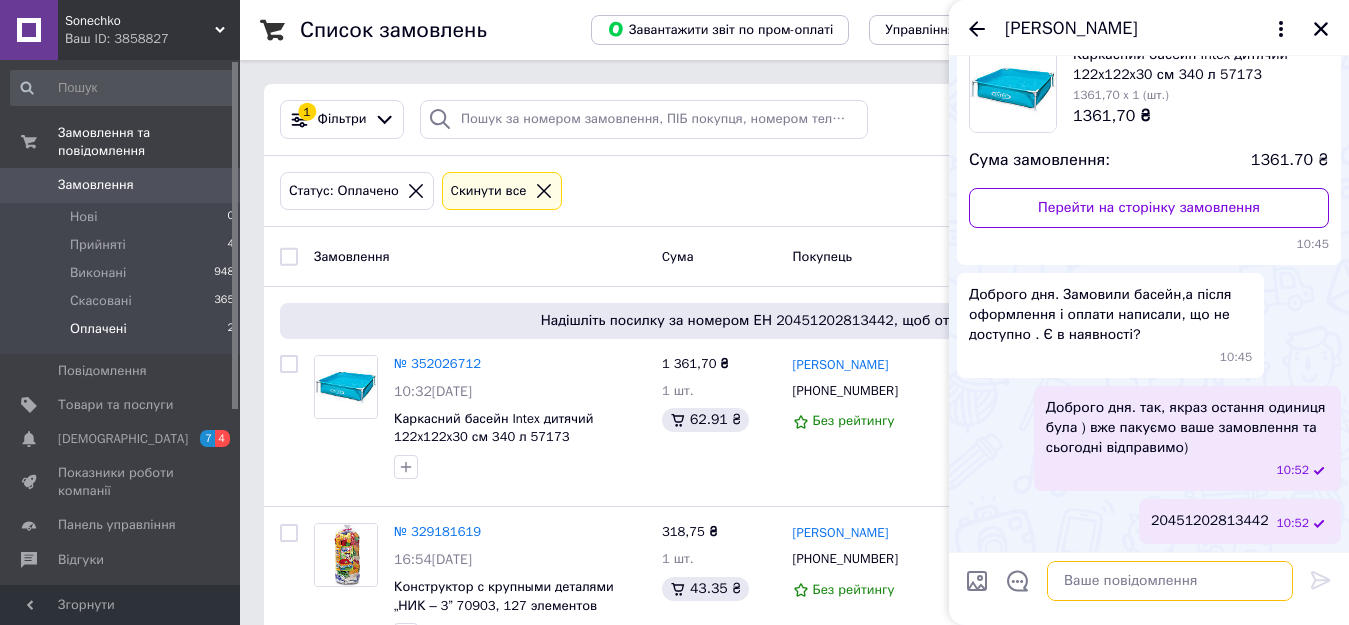 click at bounding box center [1170, 581] 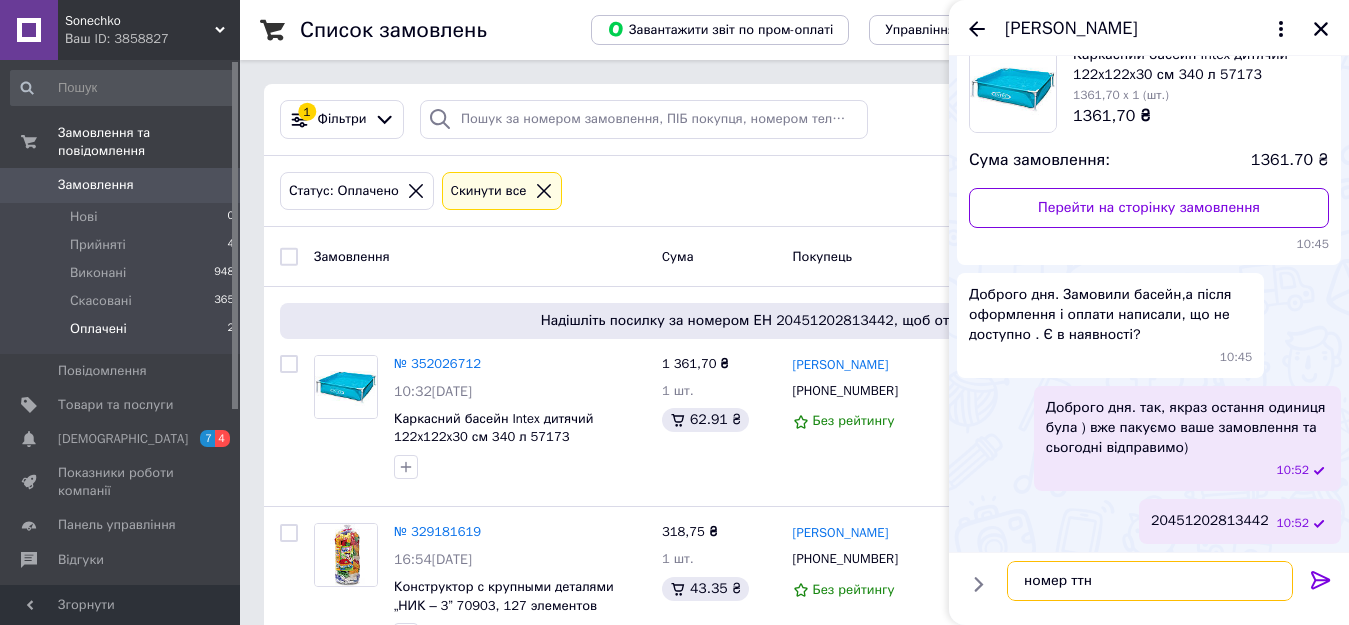 type on "номер ттн" 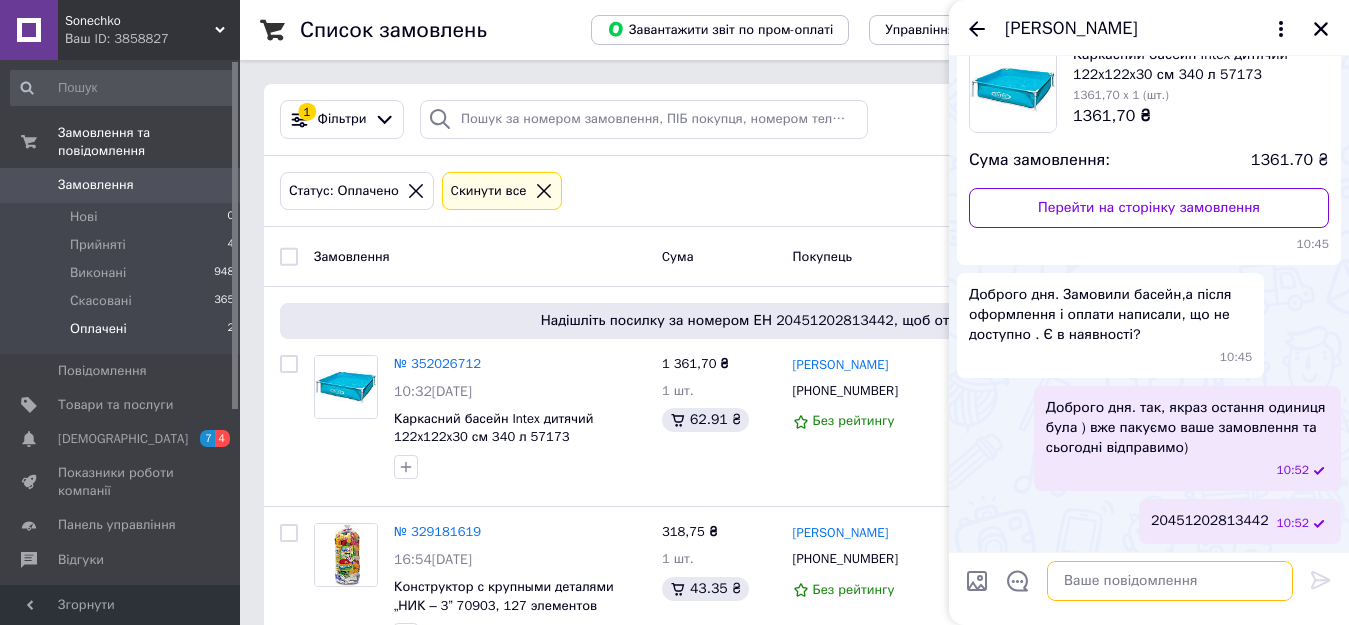 scroll, scrollTop: 191, scrollLeft: 0, axis: vertical 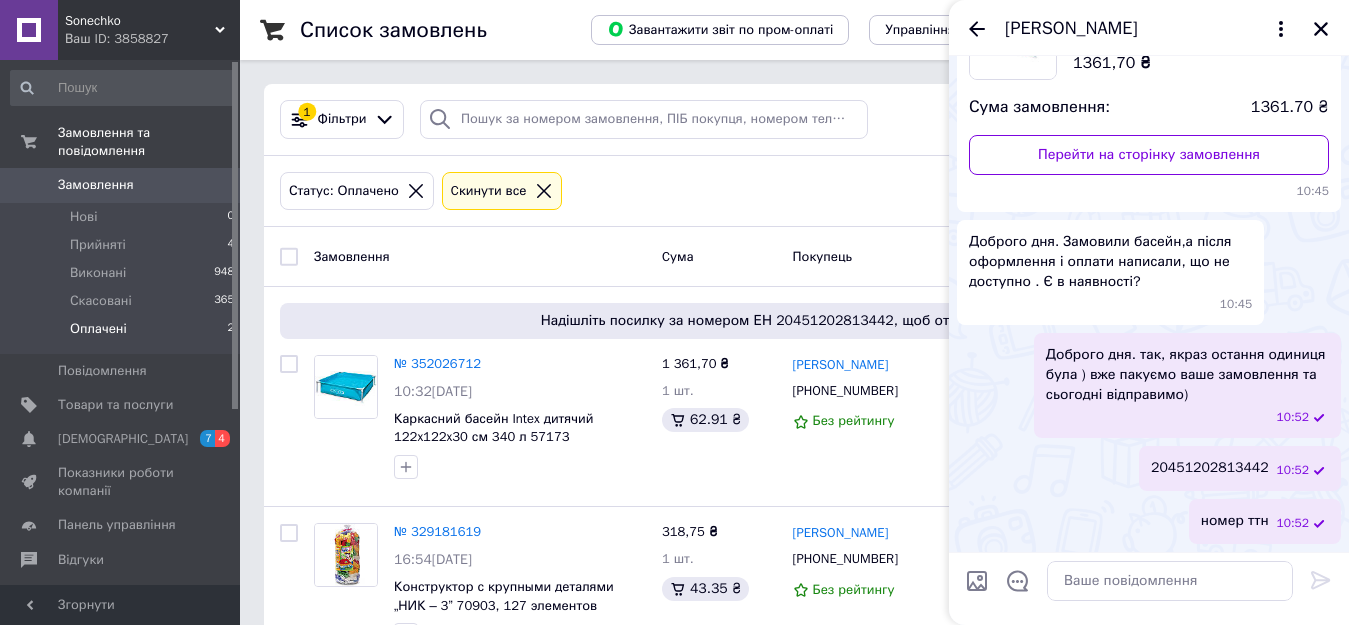 click on "Статус: Оплачено Cкинути все" at bounding box center [718, 191] 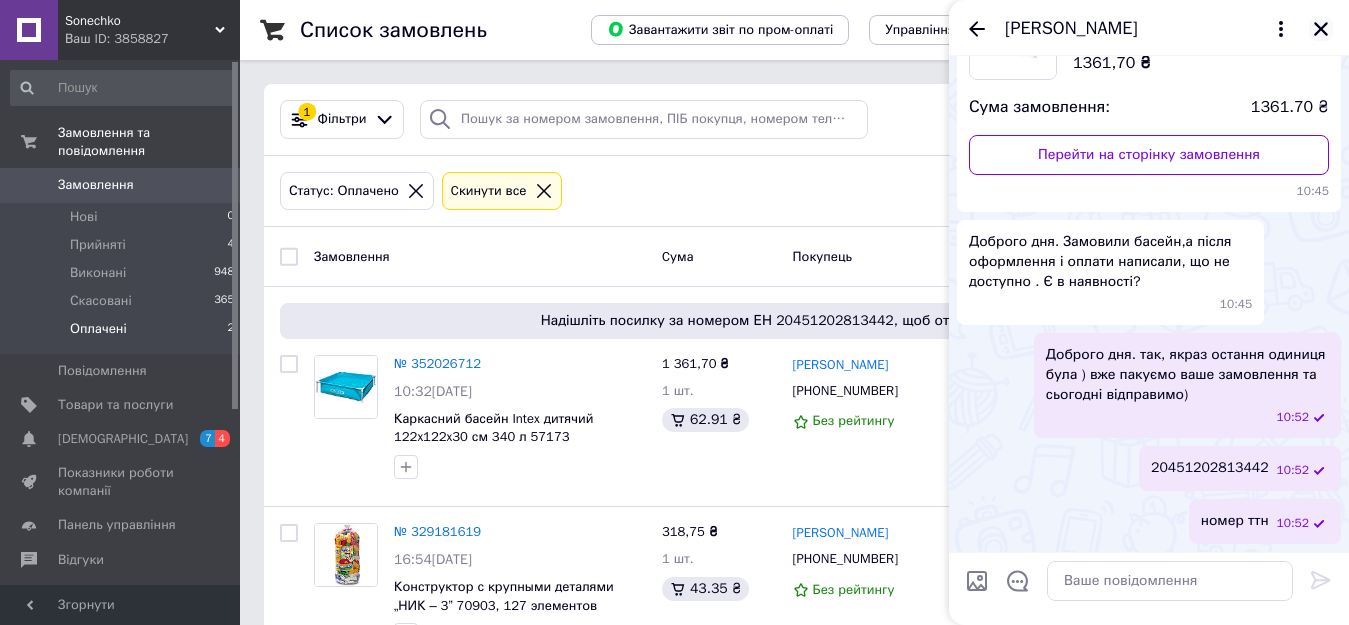 click 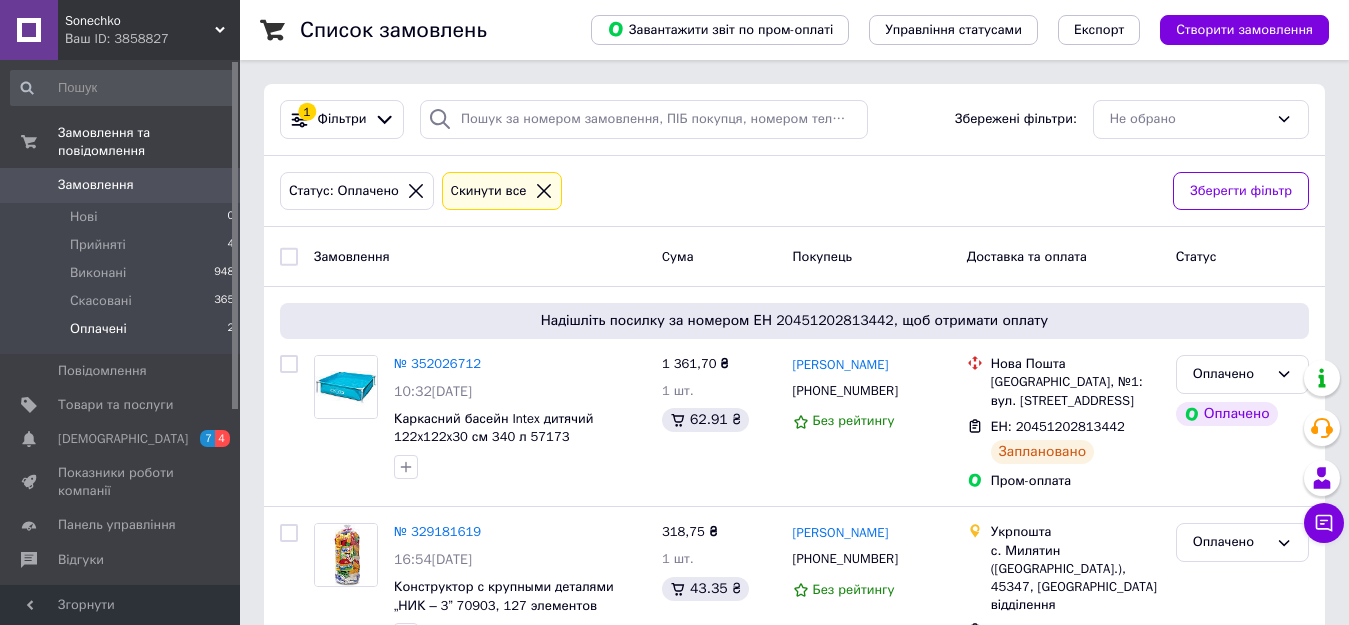 click on "Sonechko Ваш ID: 3858827" at bounding box center [149, 30] 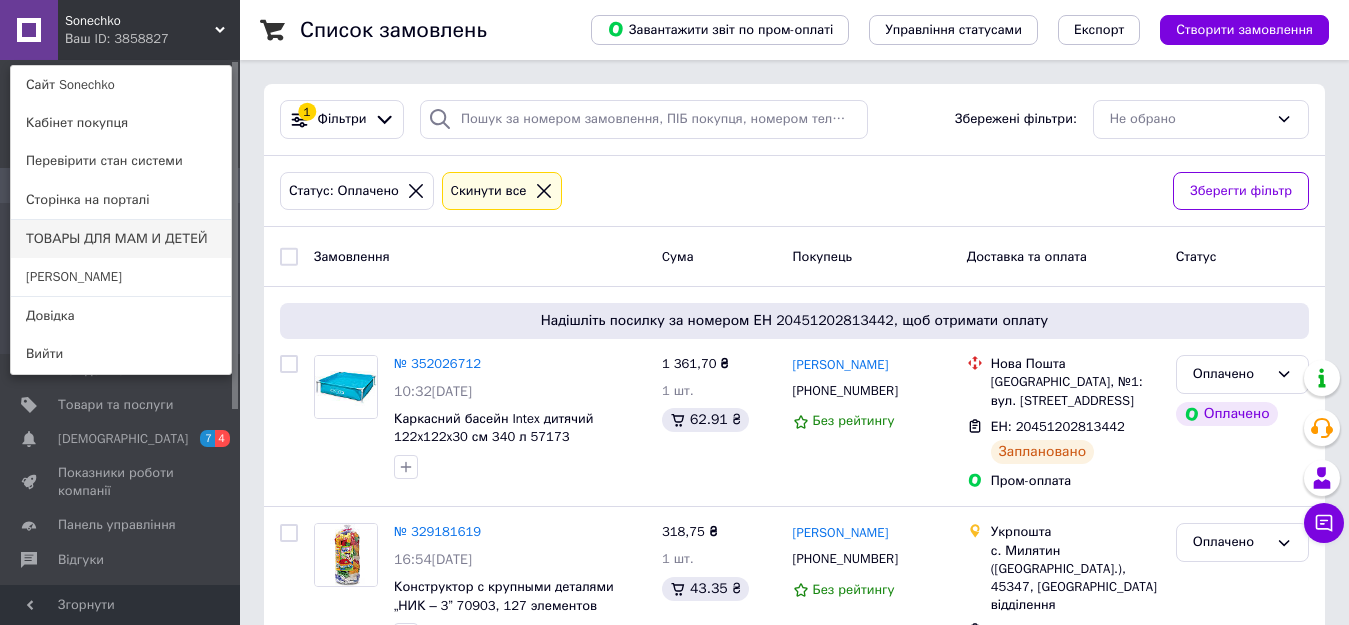 click on "ТОВАРЫ ДЛЯ МАМ И ДЕТЕЙ" at bounding box center [121, 239] 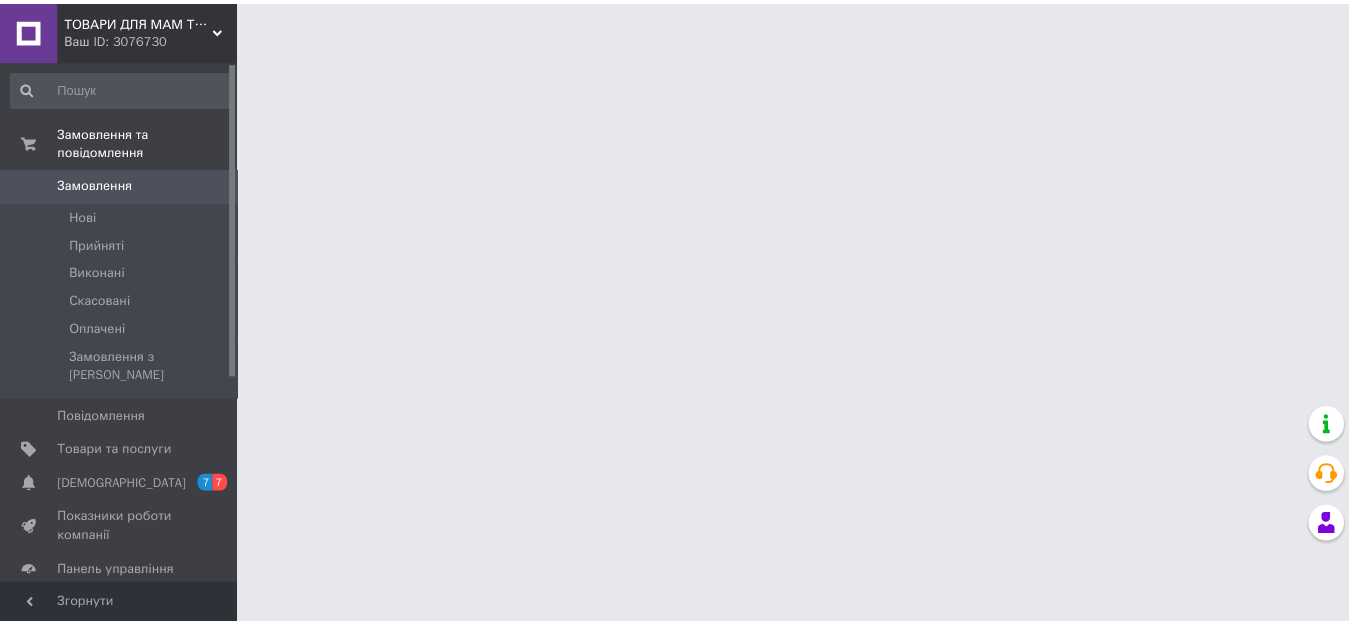 scroll, scrollTop: 0, scrollLeft: 0, axis: both 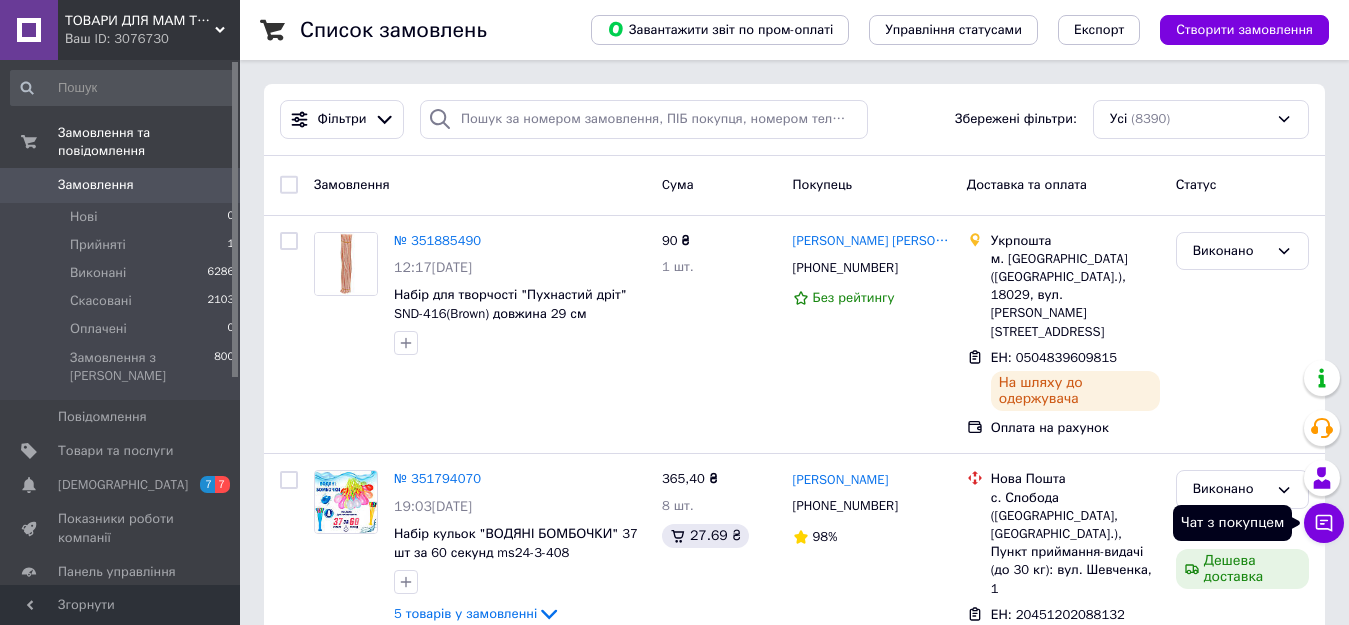 click 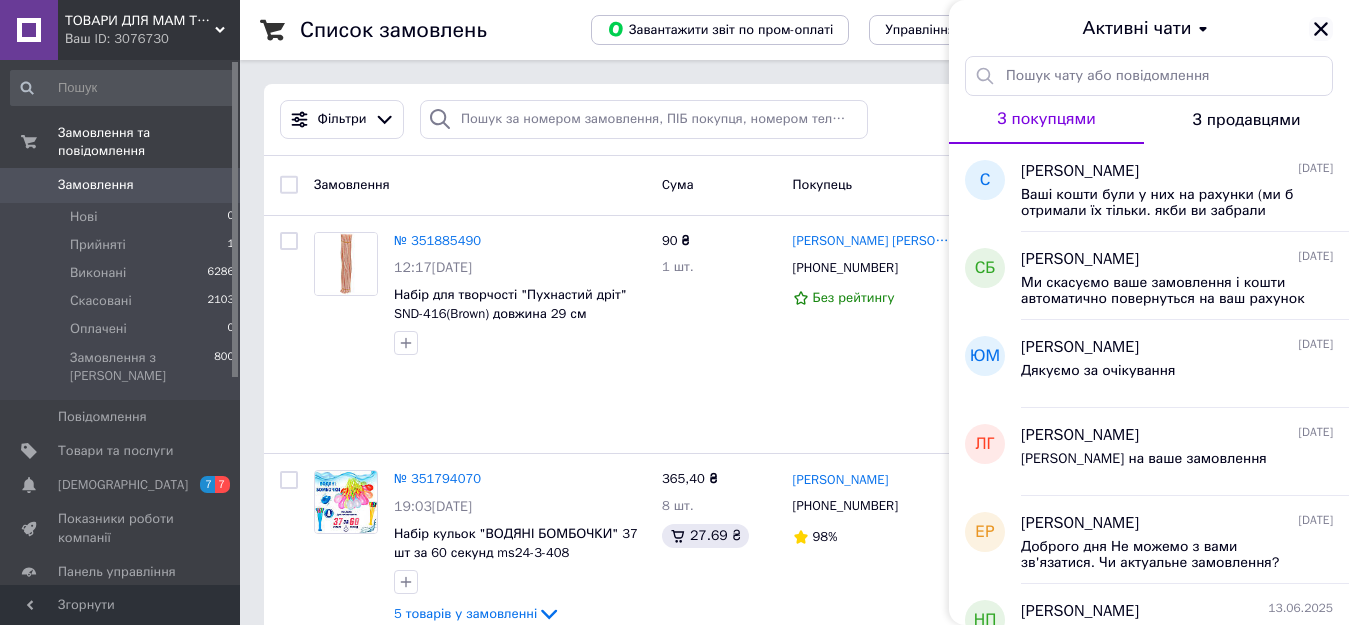 click 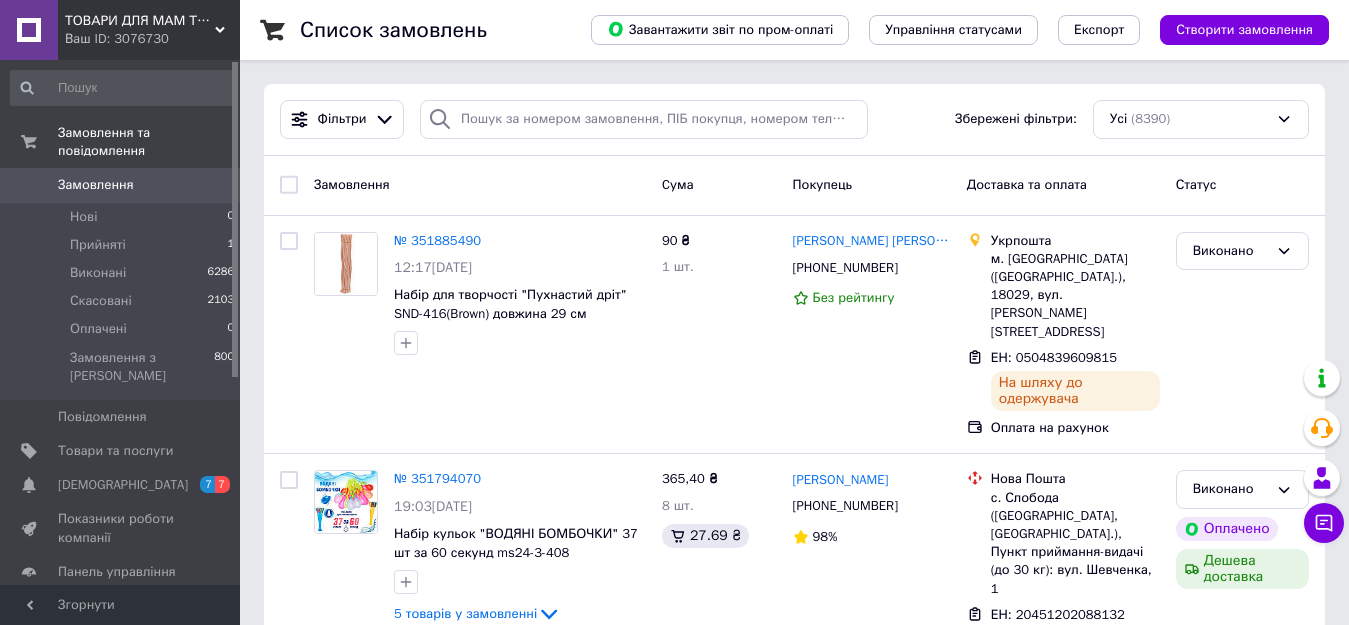 click on "Відгуки" at bounding box center [81, 606] 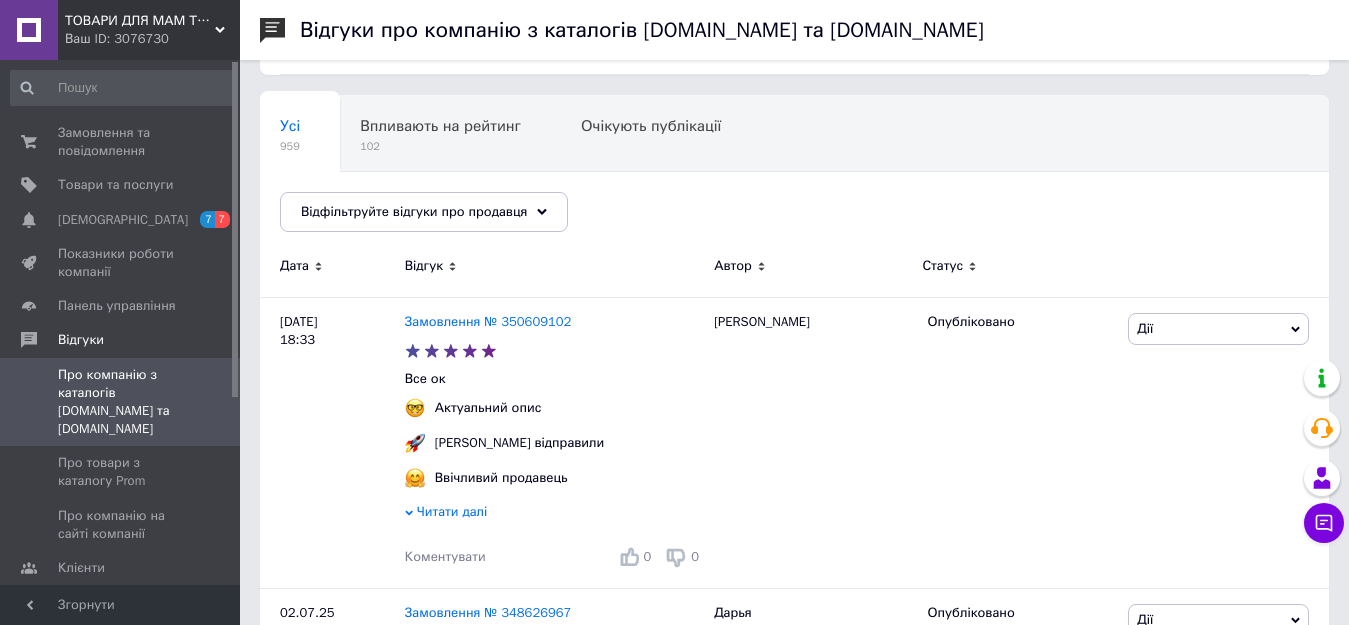 scroll, scrollTop: 0, scrollLeft: 0, axis: both 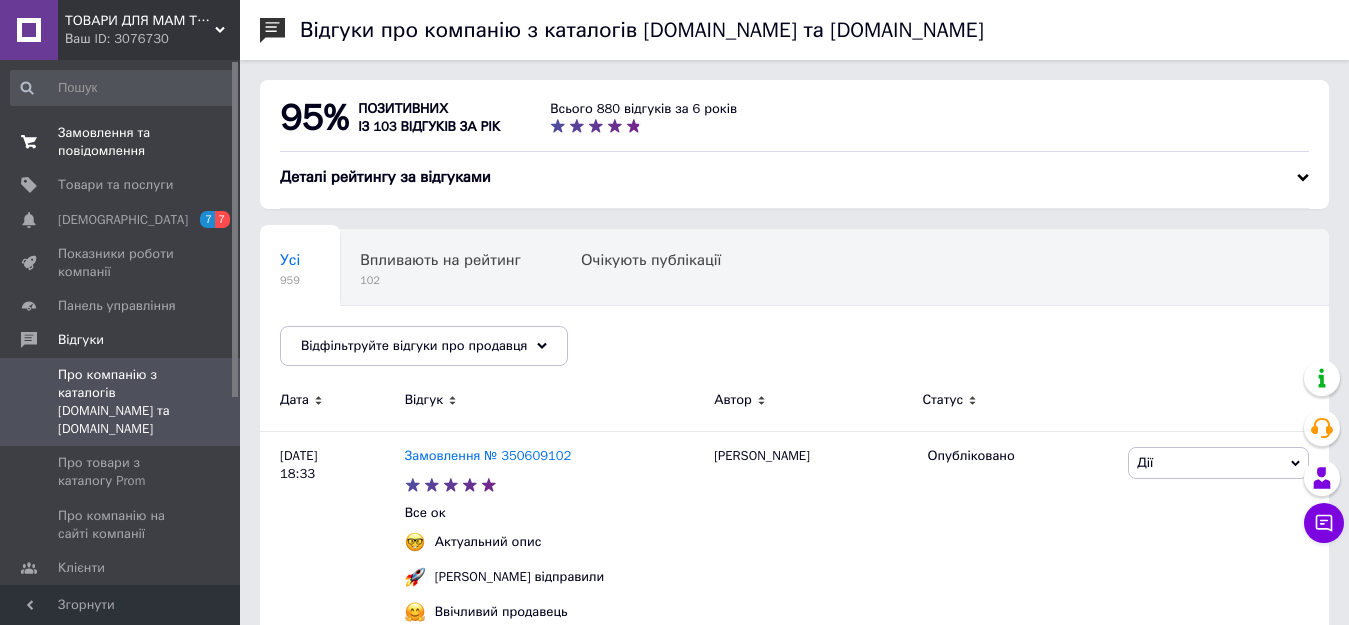 click on "Замовлення та повідомлення" at bounding box center [121, 142] 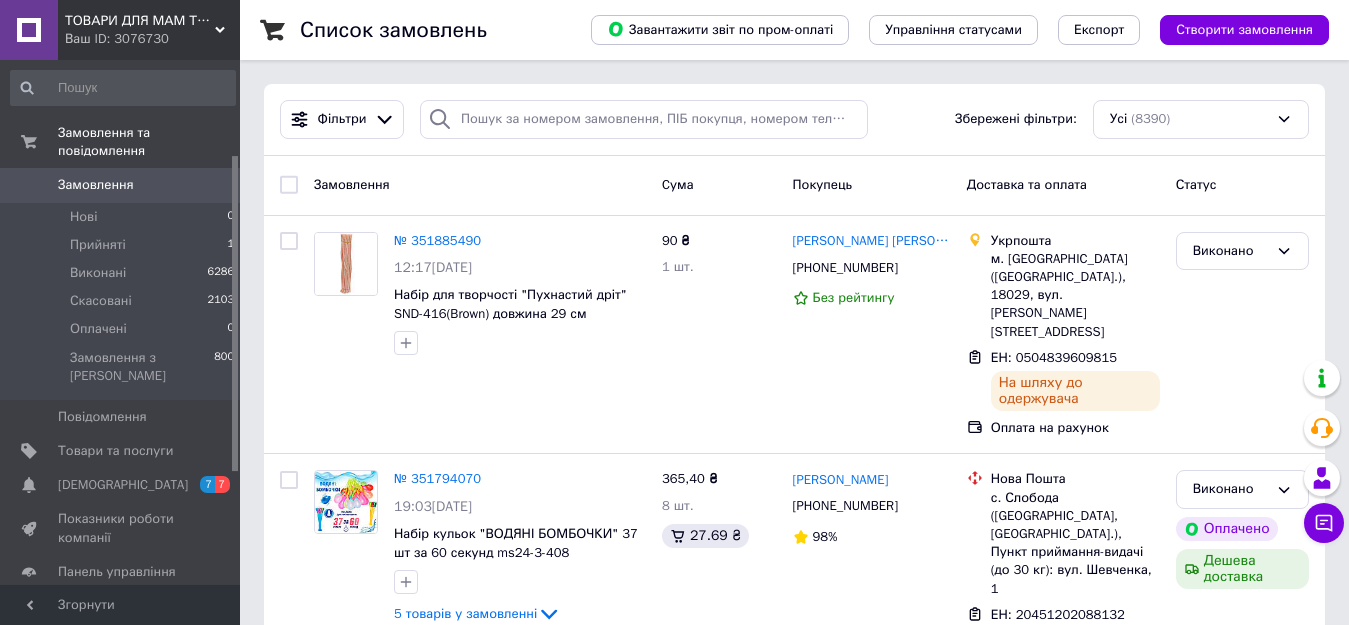scroll, scrollTop: 200, scrollLeft: 0, axis: vertical 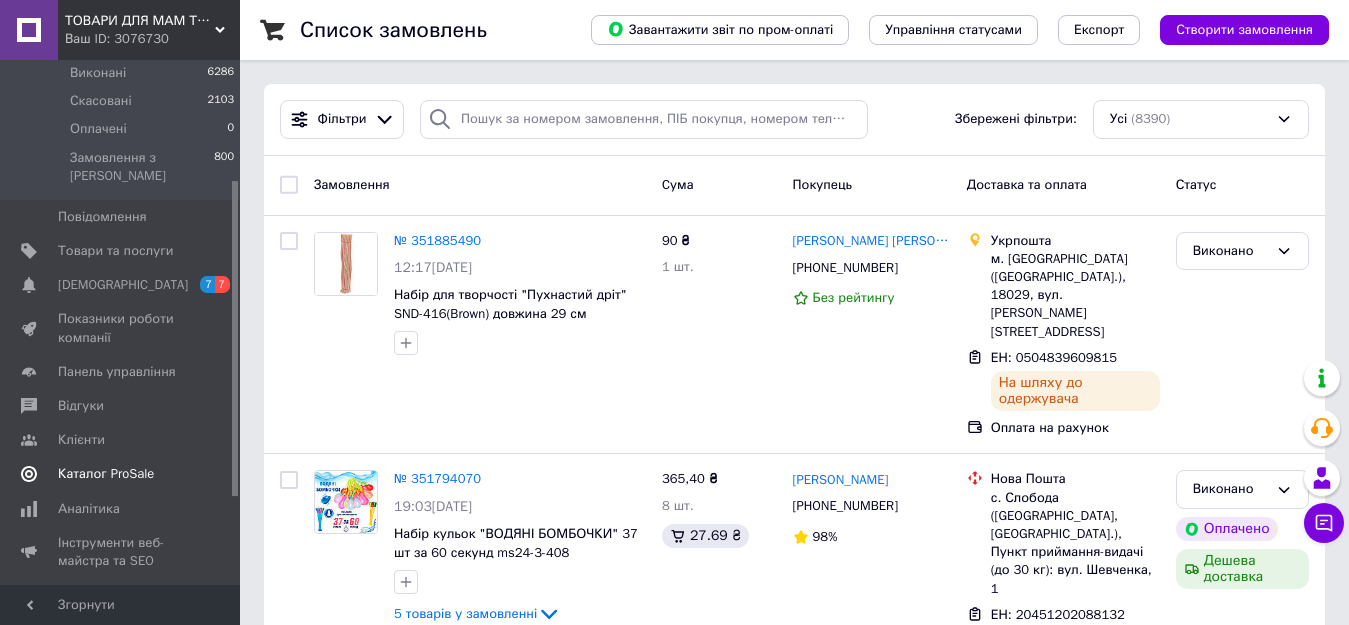 click on "Каталог ProSale" at bounding box center [106, 474] 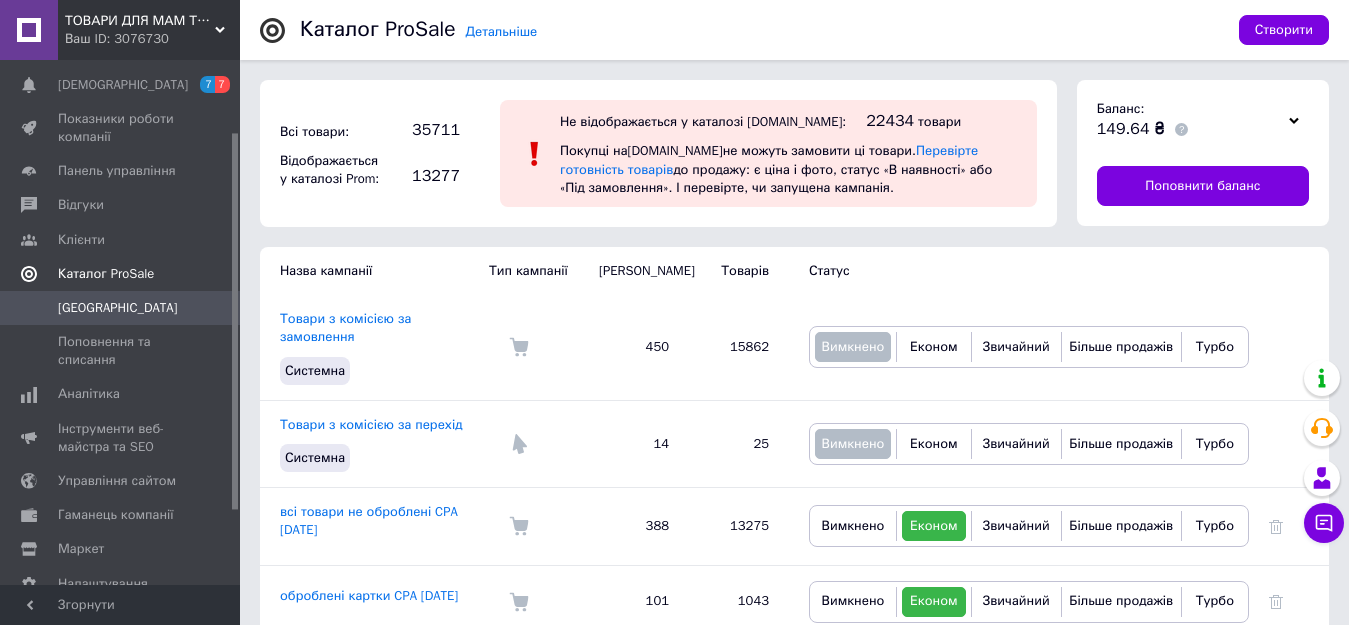 scroll, scrollTop: 100, scrollLeft: 0, axis: vertical 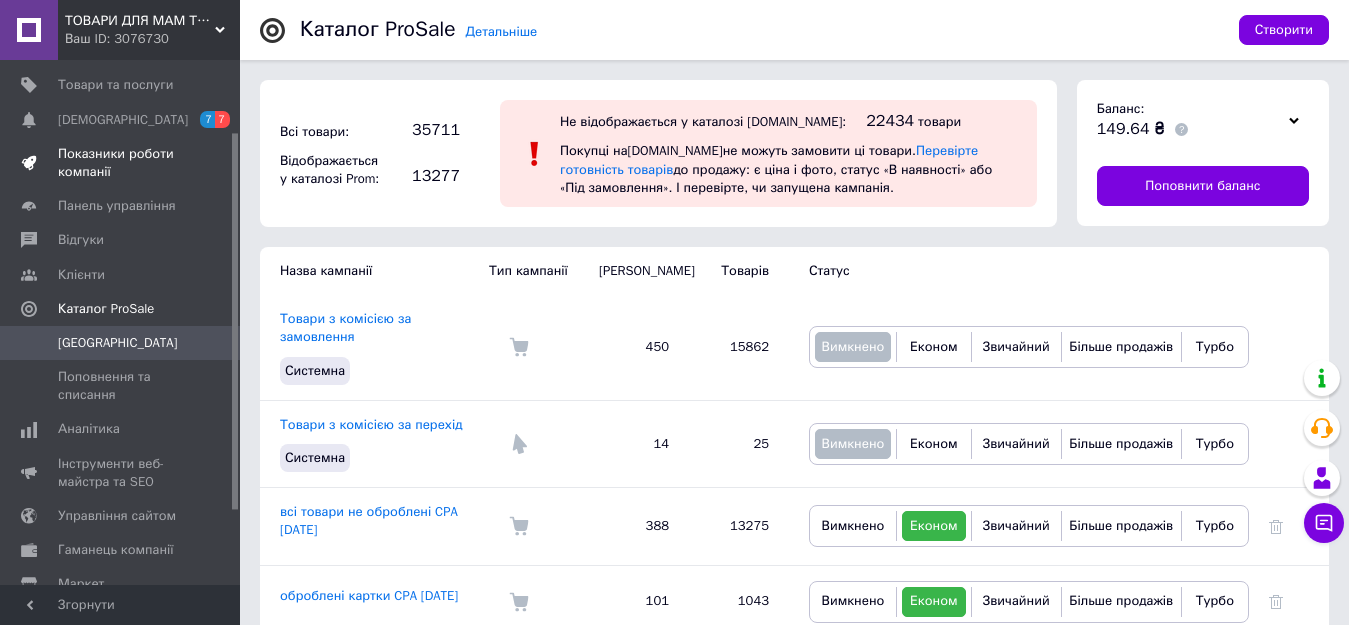 click on "Показники роботи компанії" at bounding box center (121, 163) 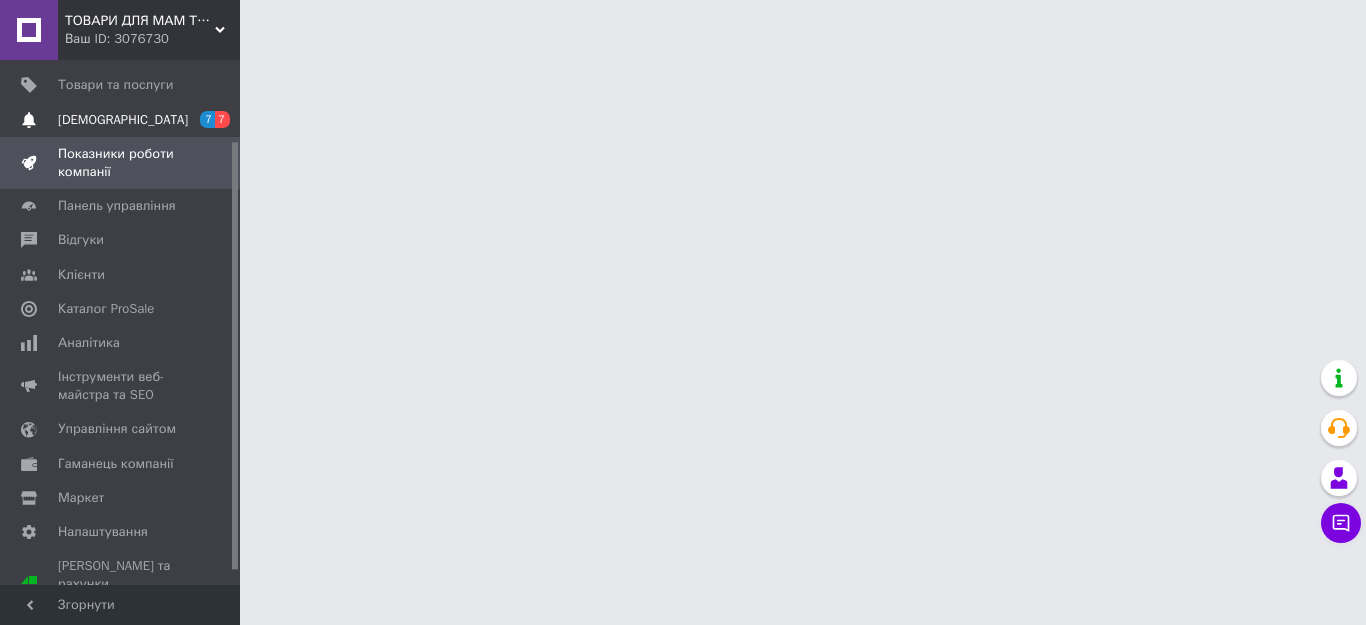 click on "[DEMOGRAPHIC_DATA]" at bounding box center (121, 120) 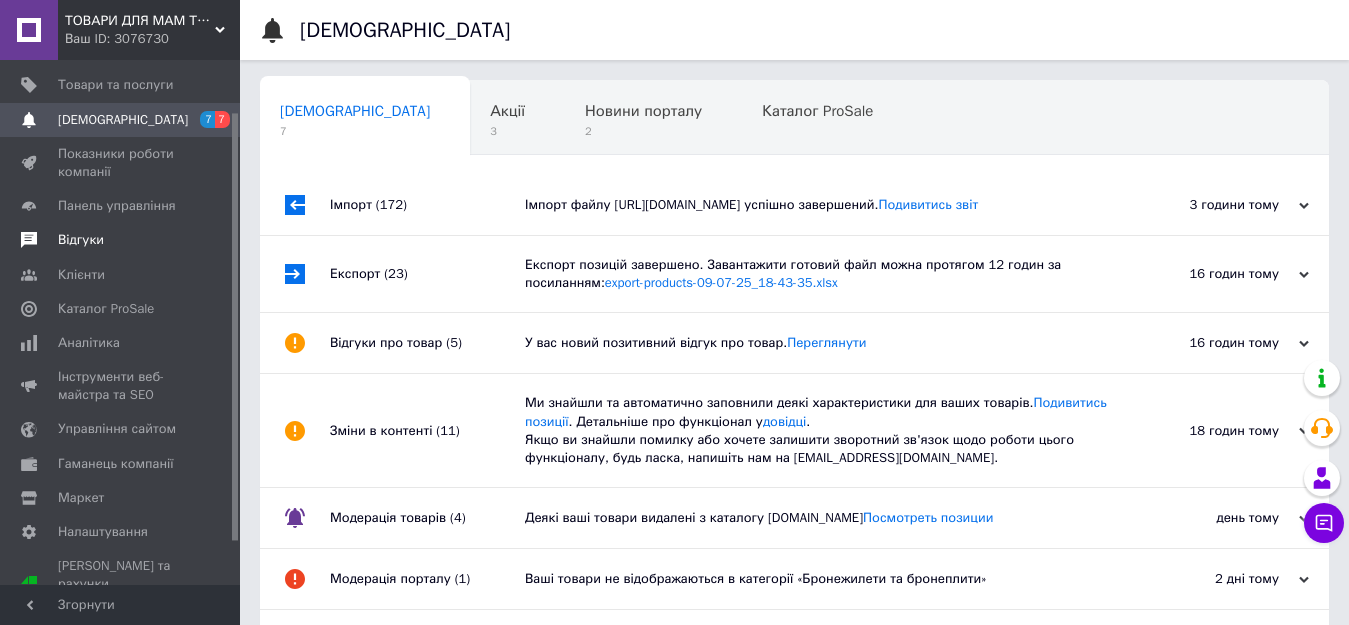 scroll, scrollTop: 0, scrollLeft: 0, axis: both 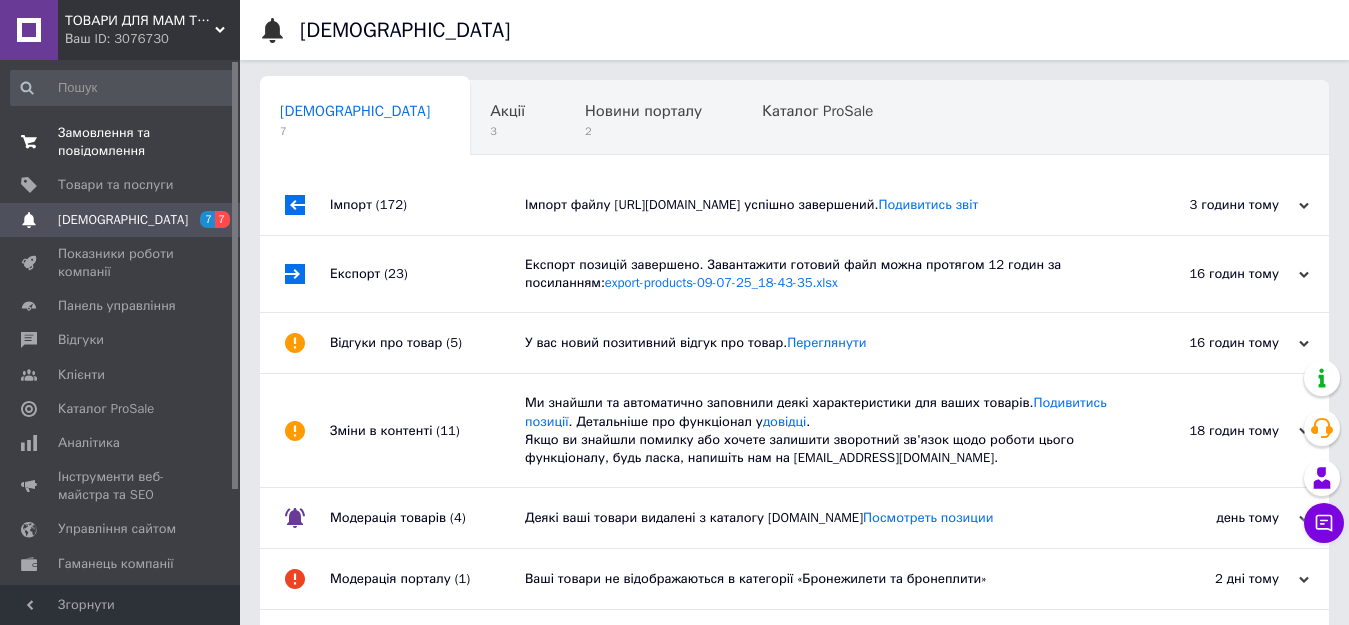click on "Замовлення та повідомлення" at bounding box center [121, 142] 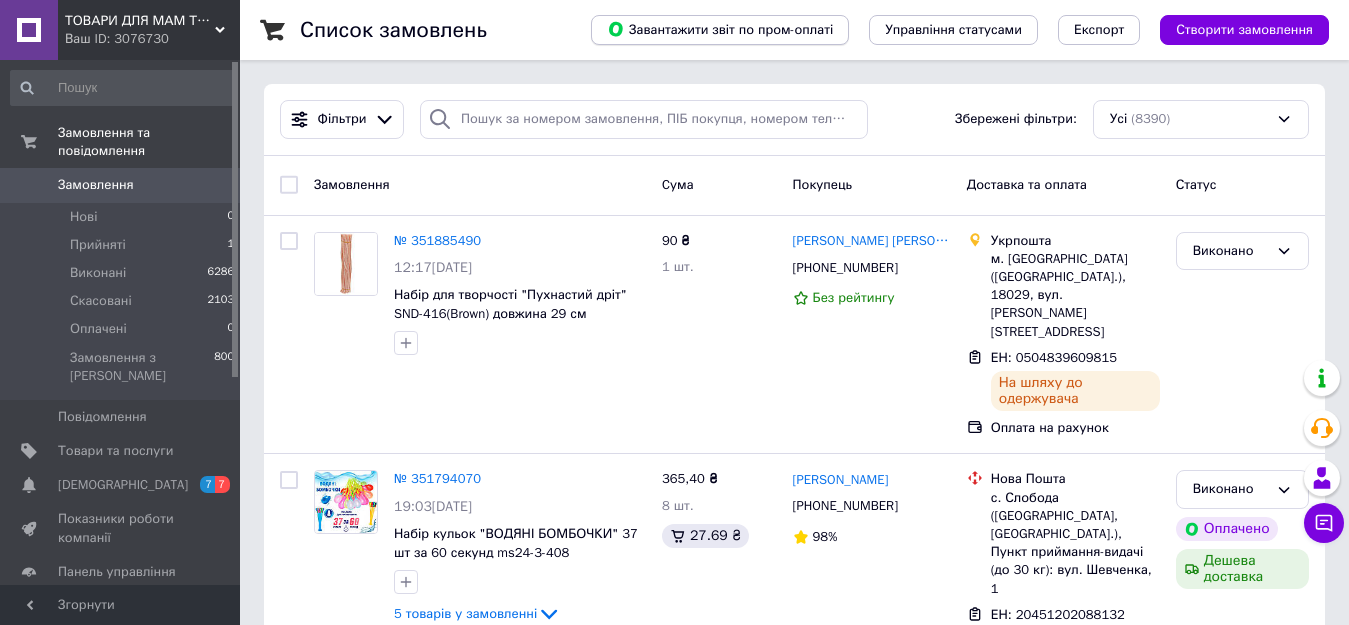 click on "Завантажити звіт по пром-оплаті" at bounding box center [720, 29] 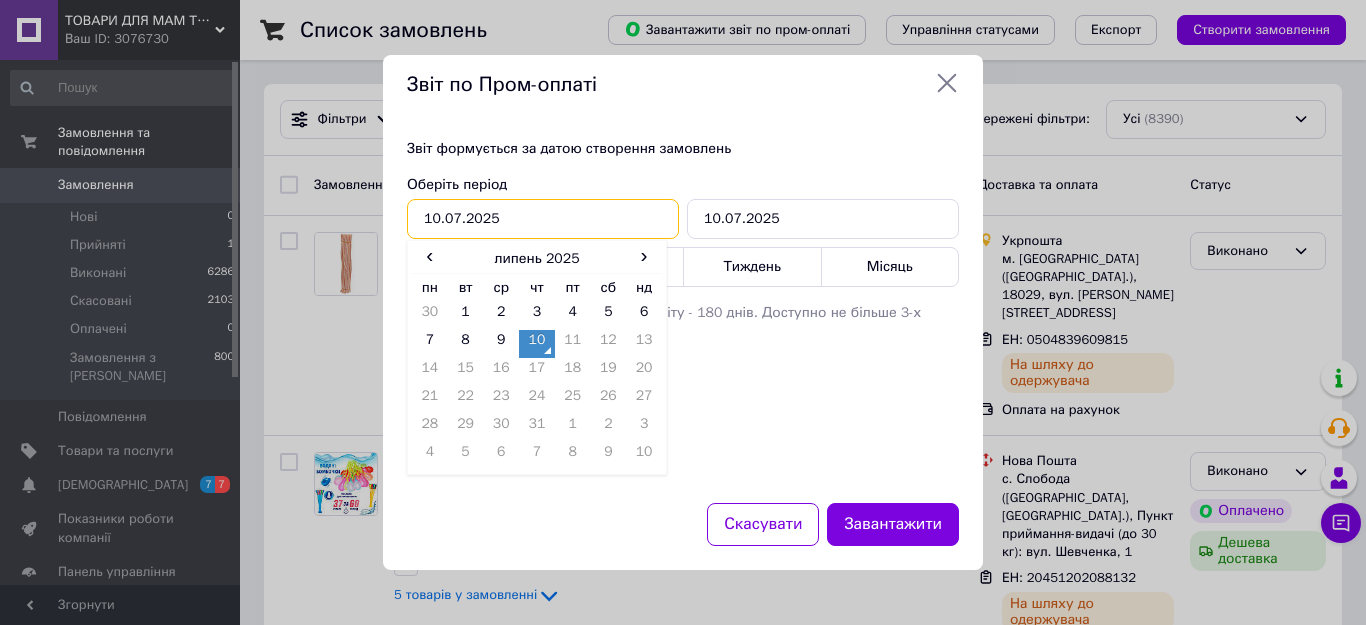 click on "10.07.2025" at bounding box center [543, 219] 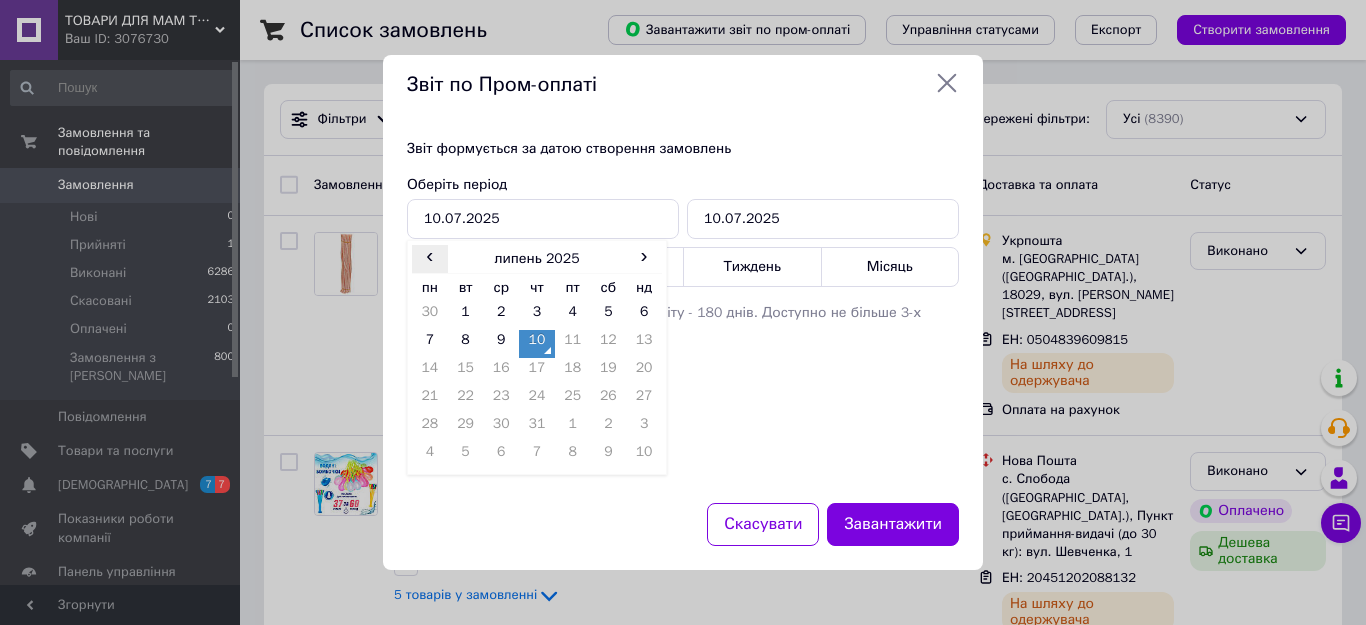 click on "‹" at bounding box center (430, 255) 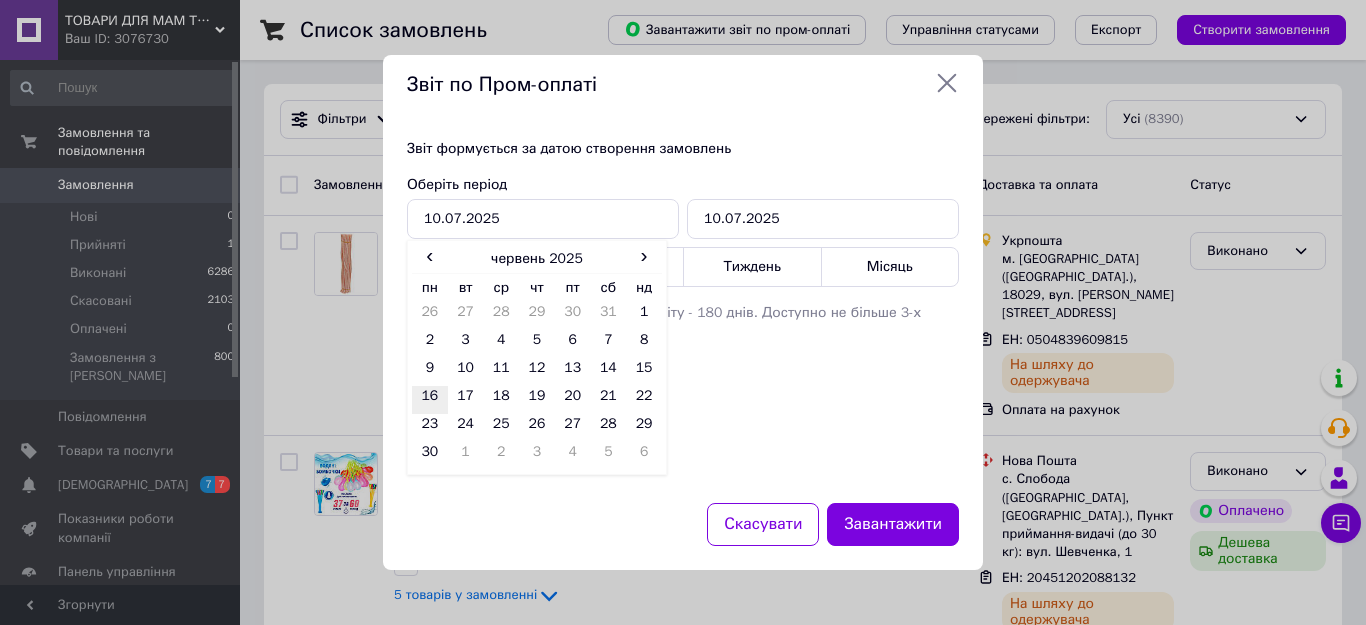 click on "16" at bounding box center (430, 400) 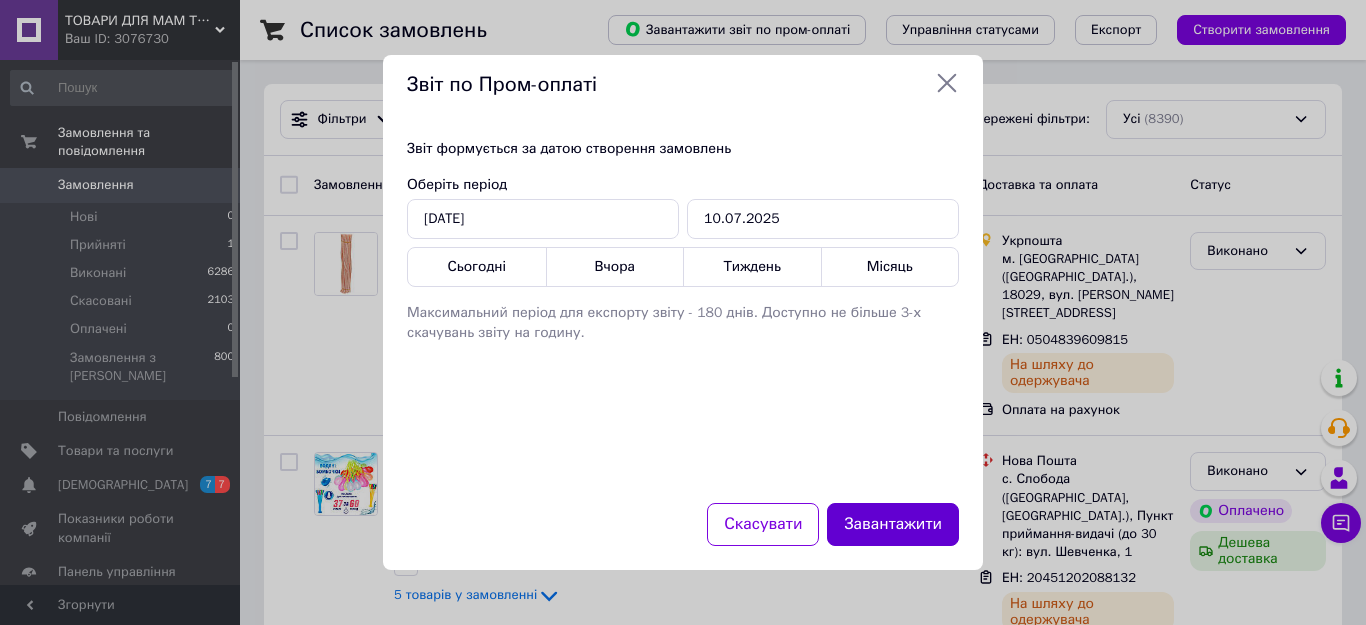 click on "Завантажити" at bounding box center (893, 524) 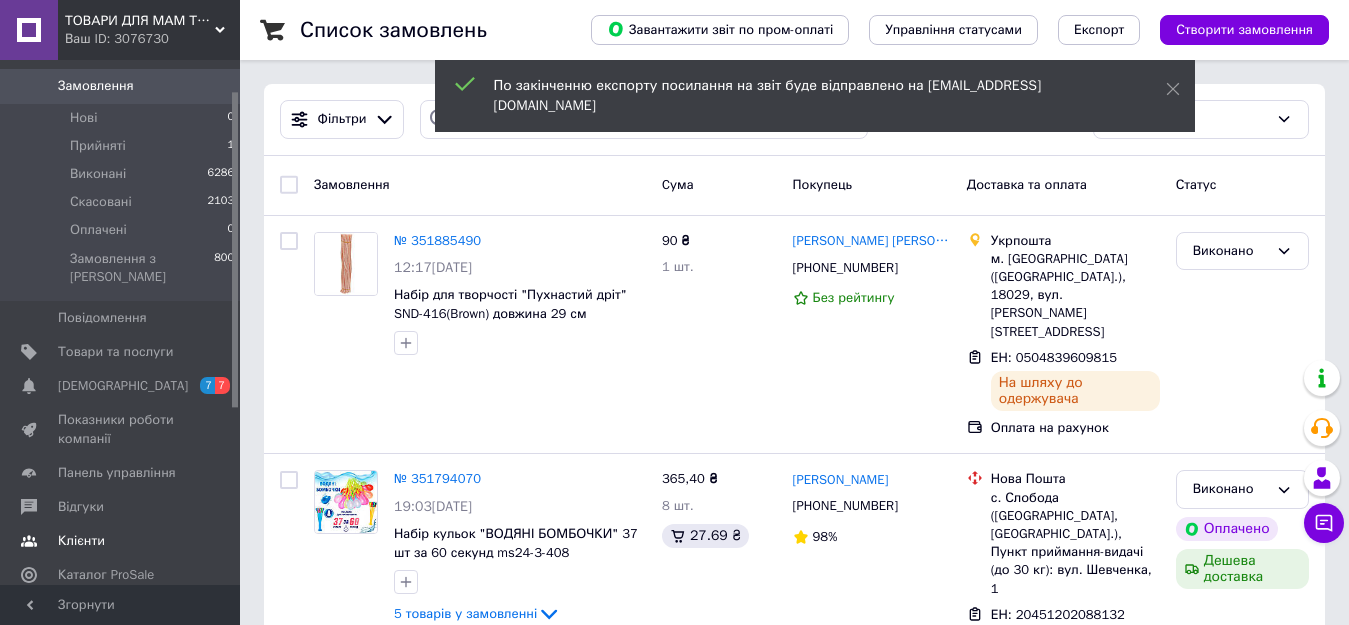 scroll, scrollTop: 100, scrollLeft: 0, axis: vertical 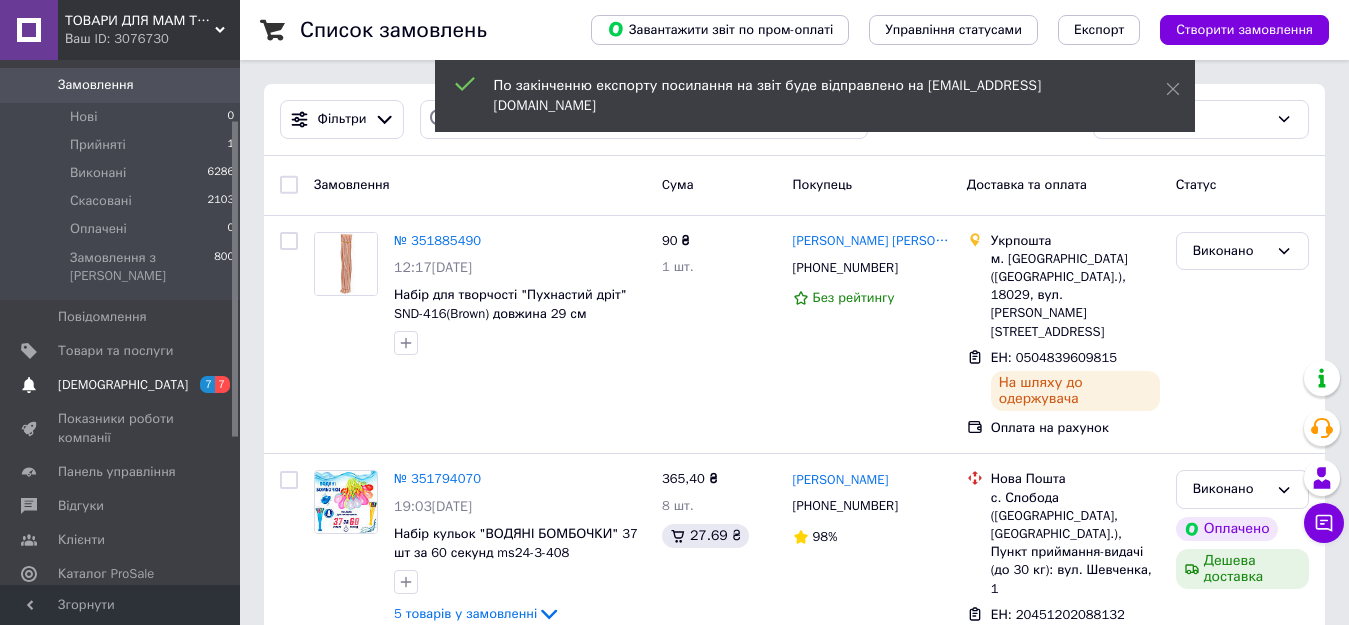 click on "[DEMOGRAPHIC_DATA]" at bounding box center (123, 385) 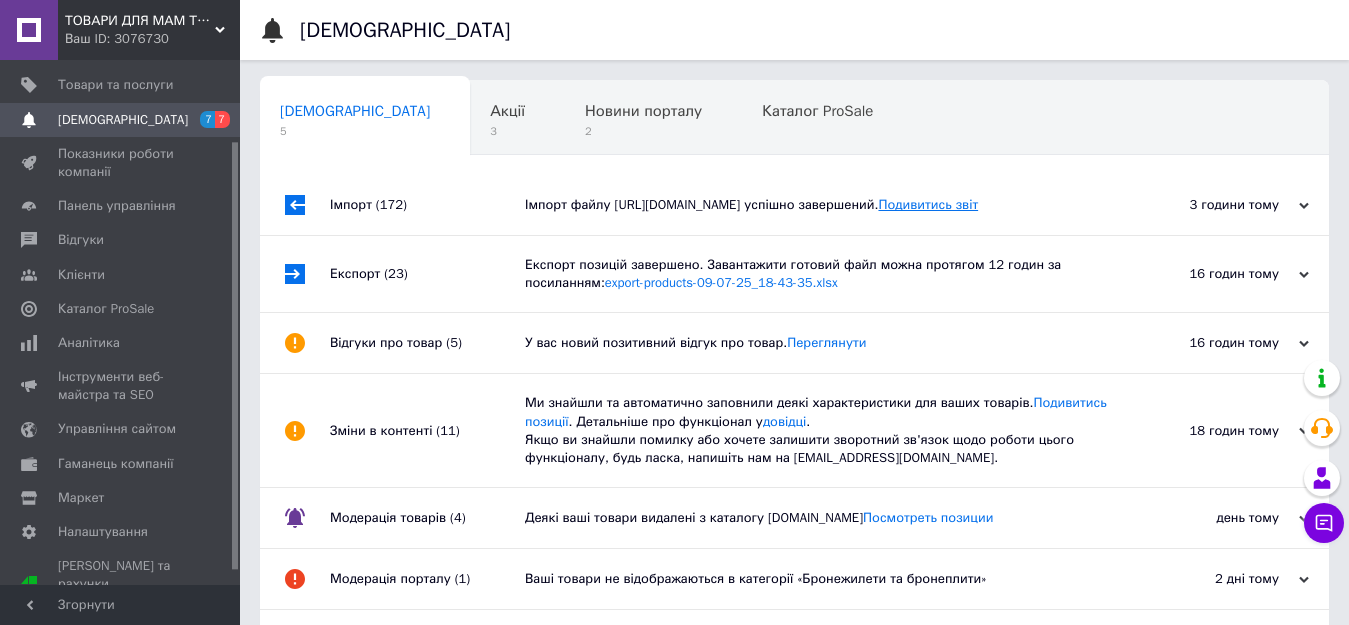 click on "Подивитись звіт" at bounding box center (928, 204) 